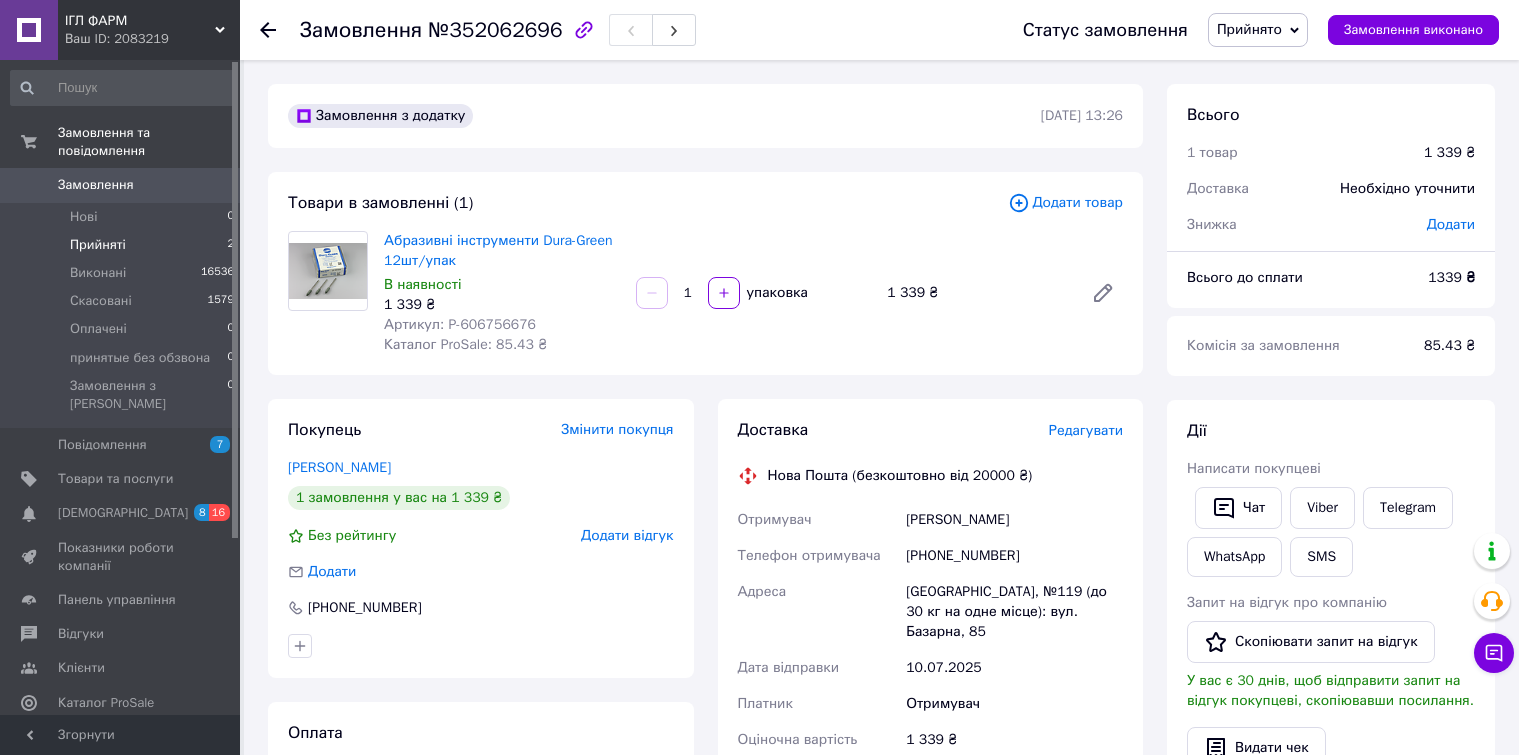 scroll, scrollTop: 0, scrollLeft: 0, axis: both 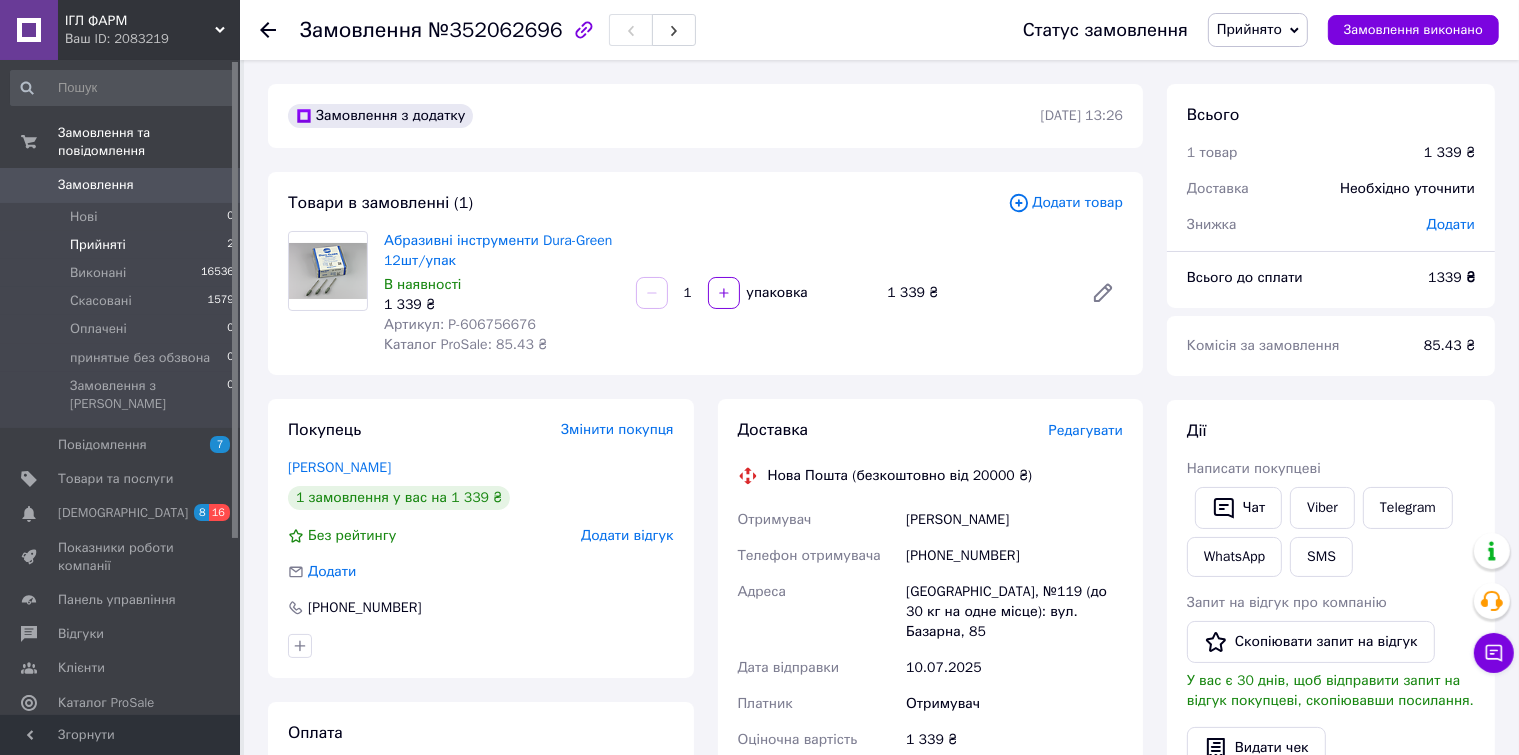 click on "Прийняті" at bounding box center [98, 245] 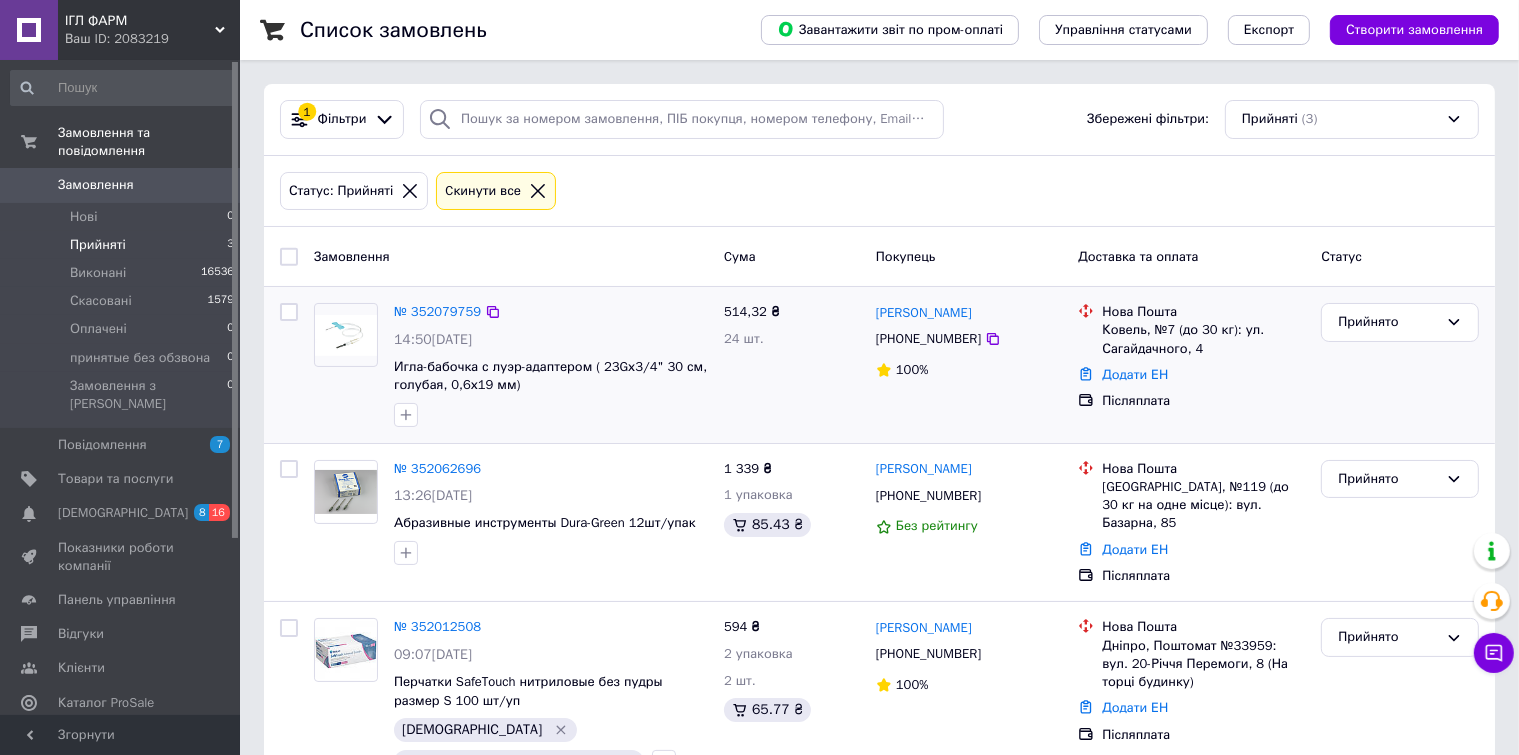 scroll, scrollTop: 71, scrollLeft: 0, axis: vertical 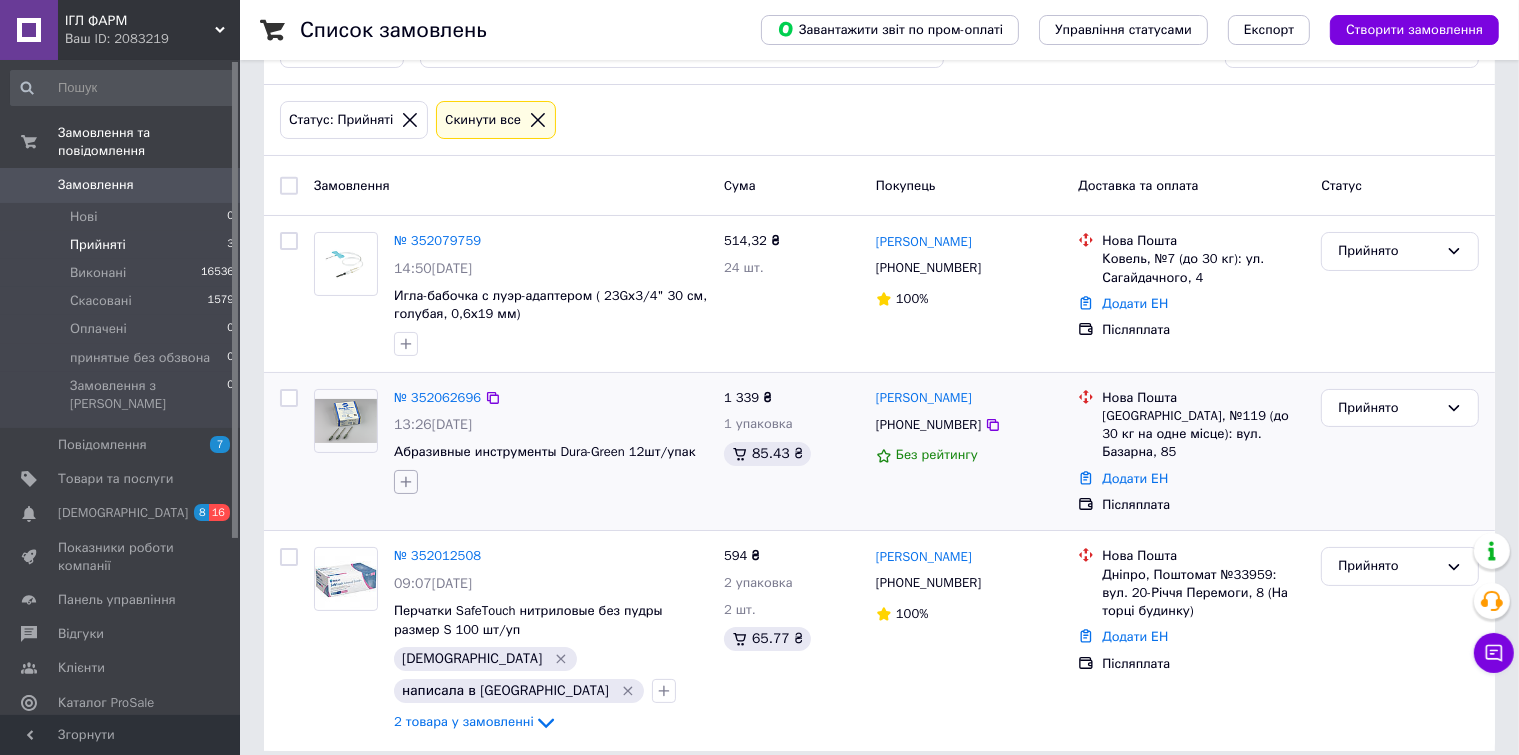 click 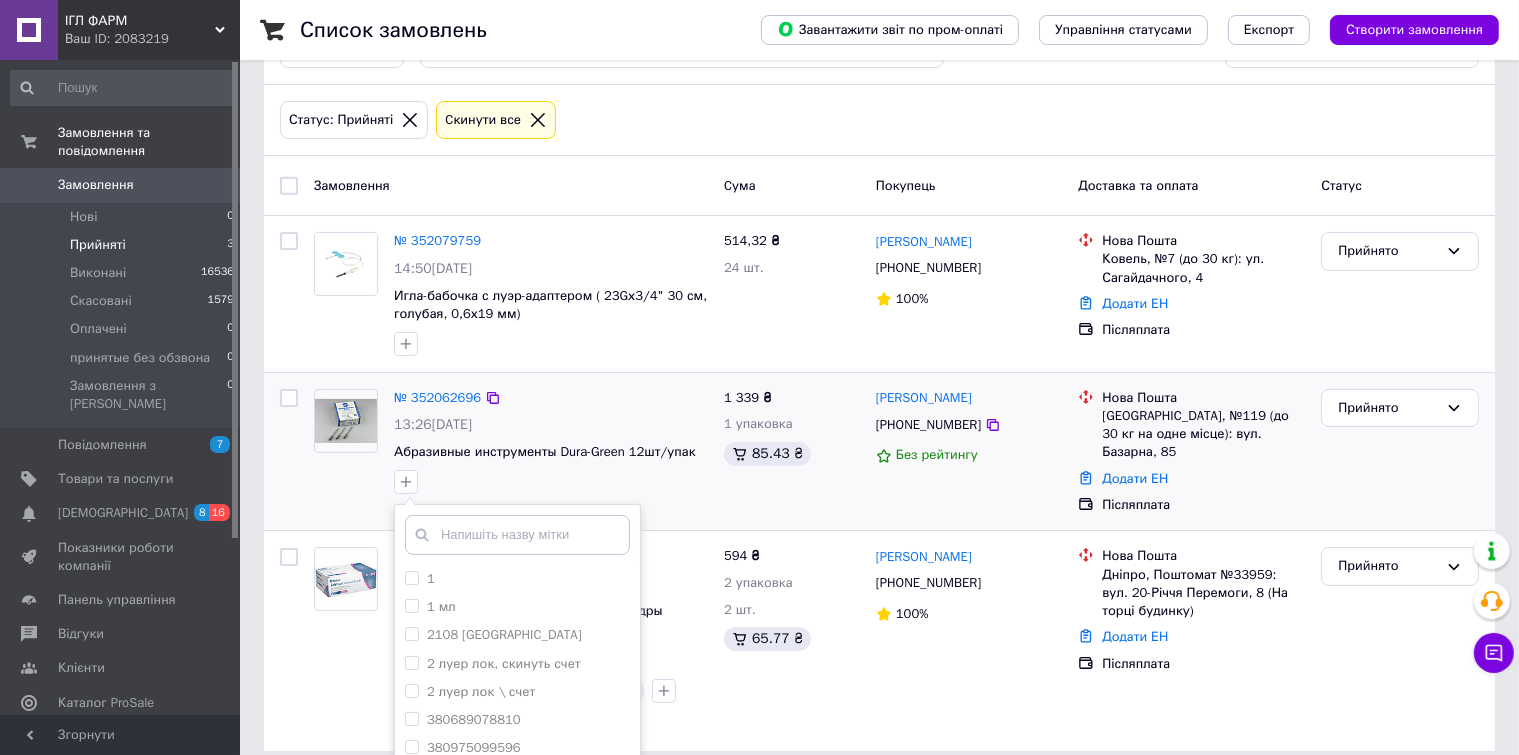 click at bounding box center [517, 535] 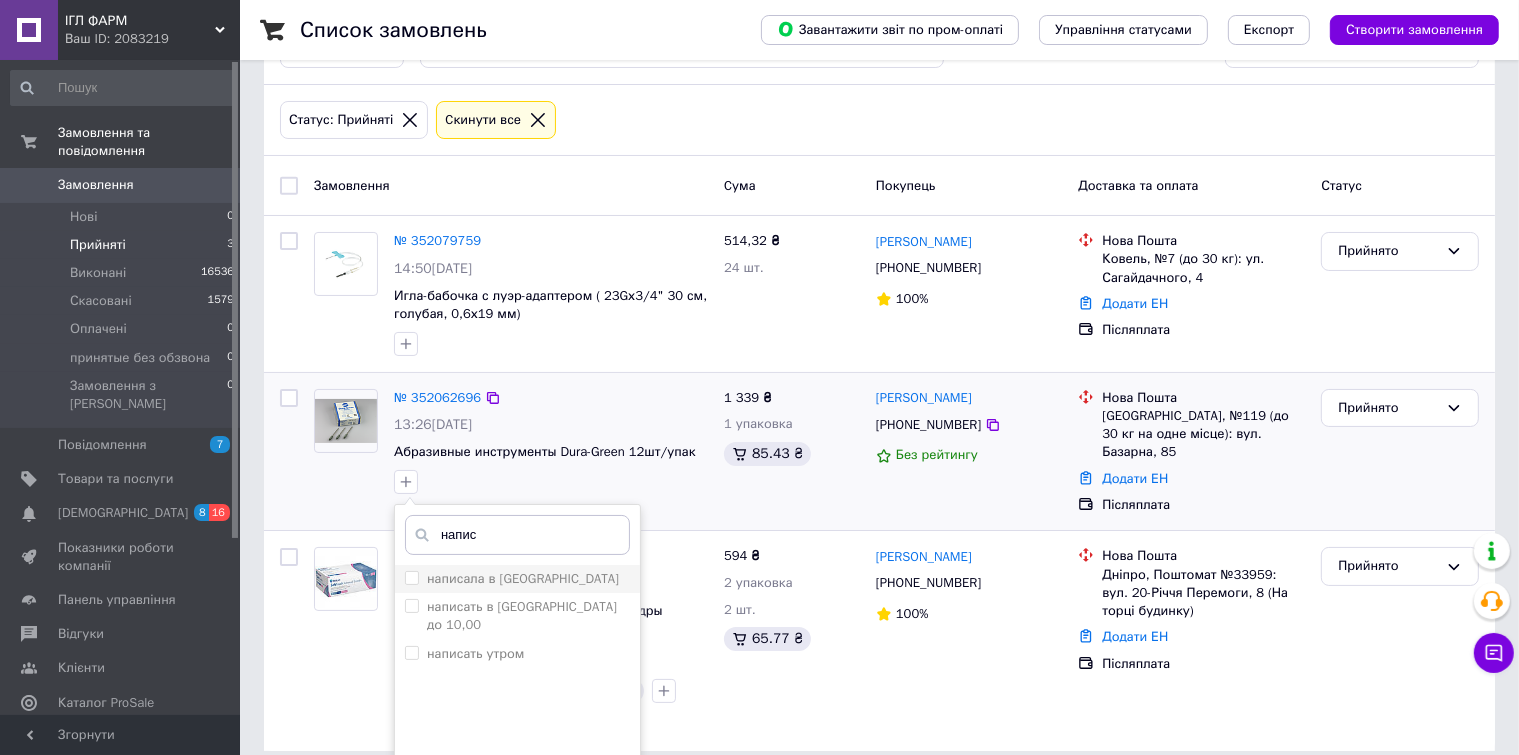 type on "напис" 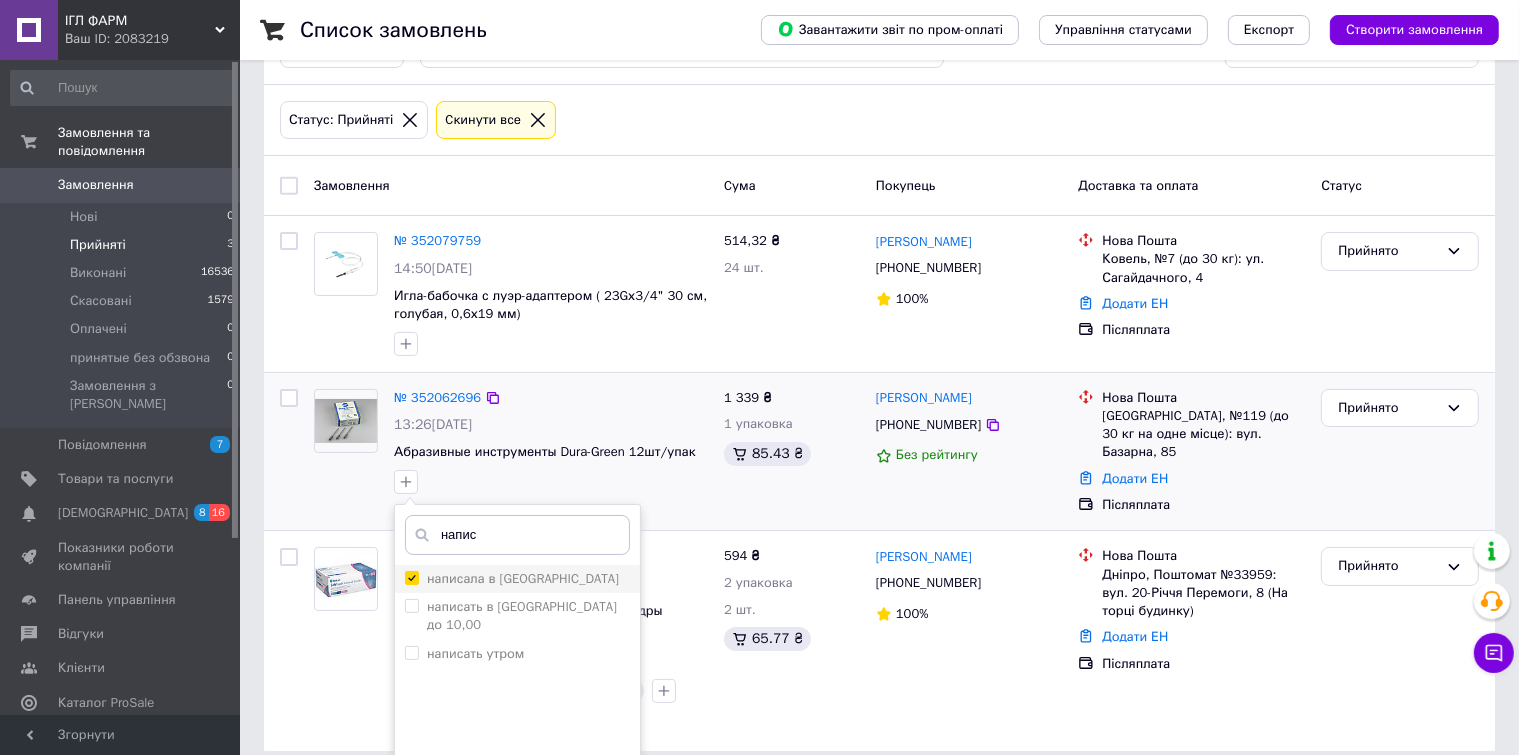 checkbox on "true" 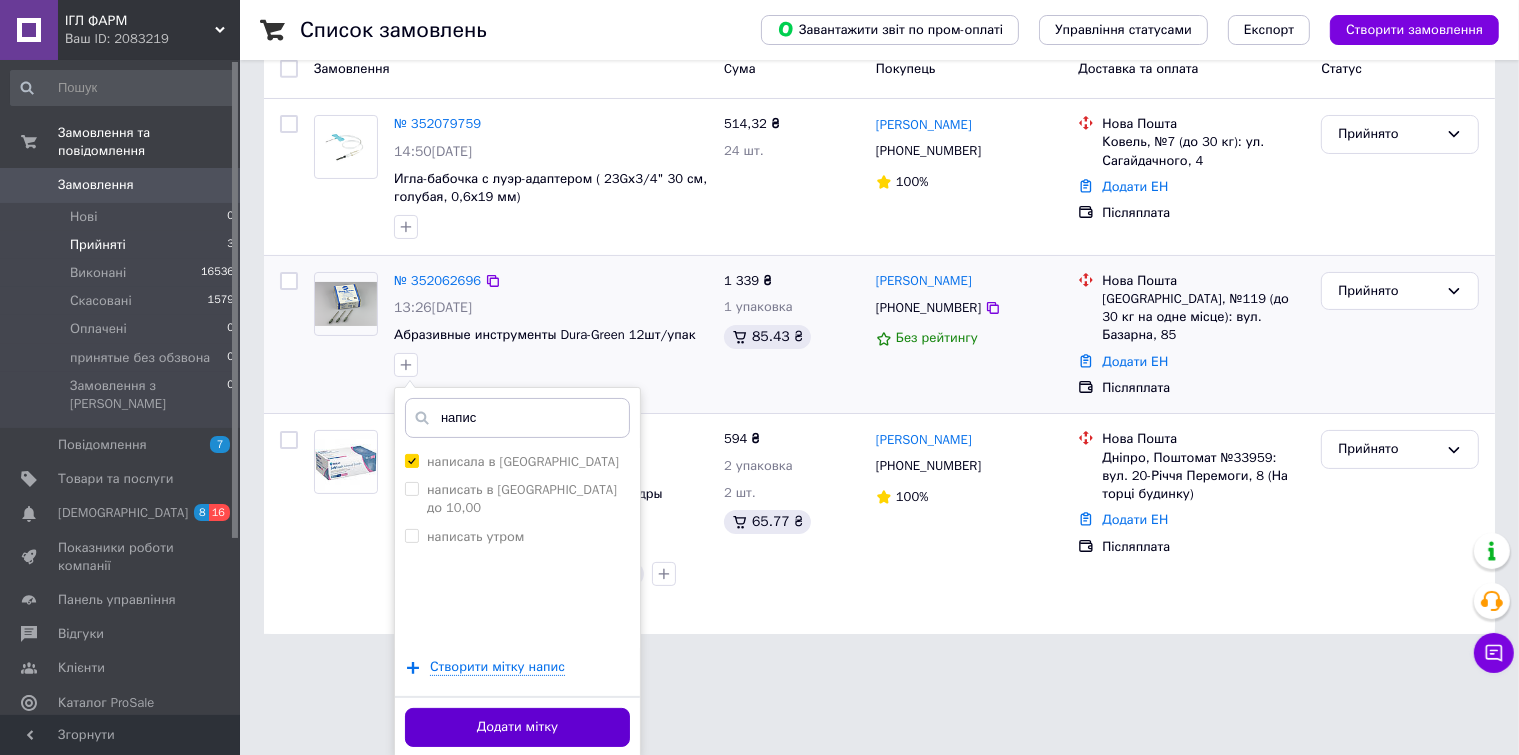 click on "Додати мітку" at bounding box center (517, 727) 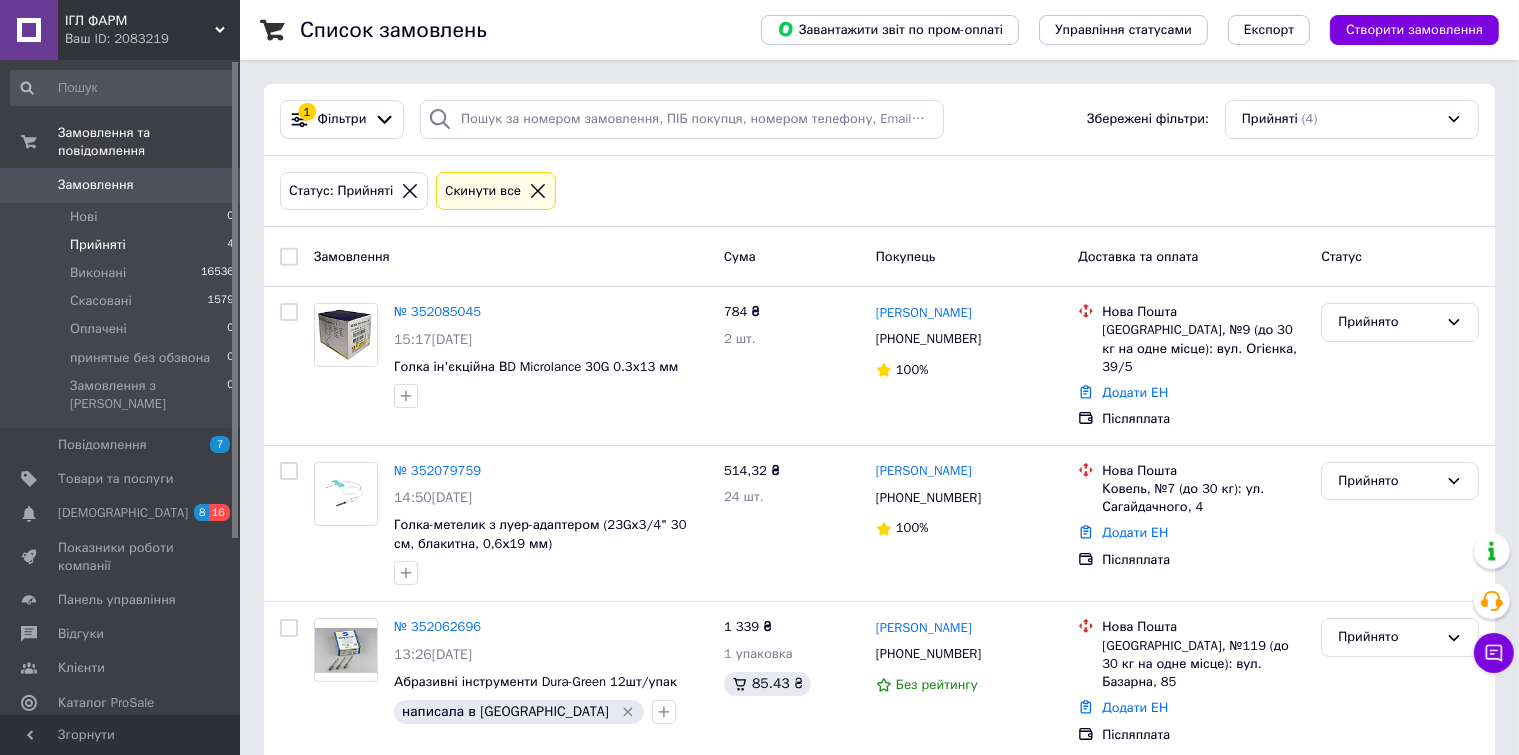 scroll, scrollTop: 229, scrollLeft: 0, axis: vertical 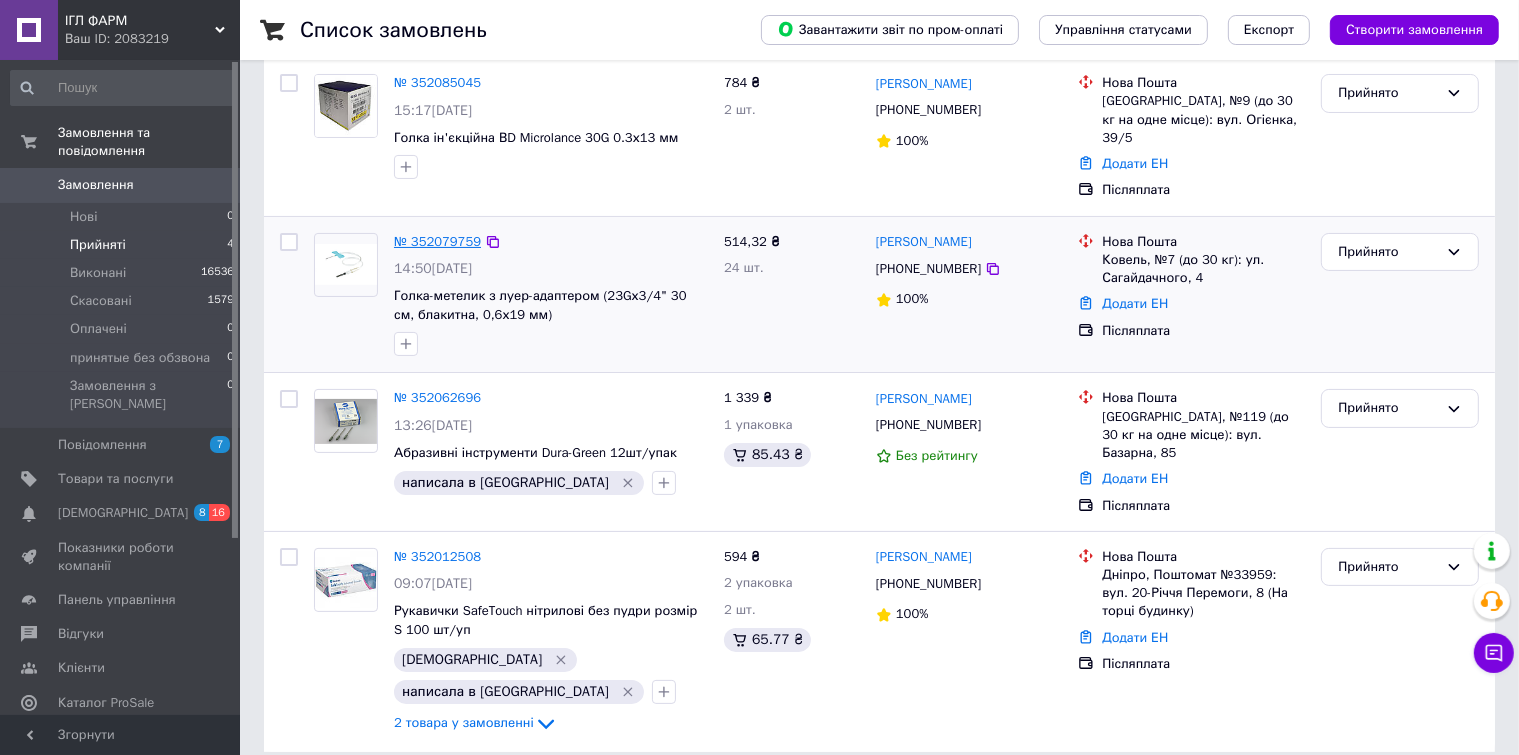 click on "№ 352079759" at bounding box center (437, 241) 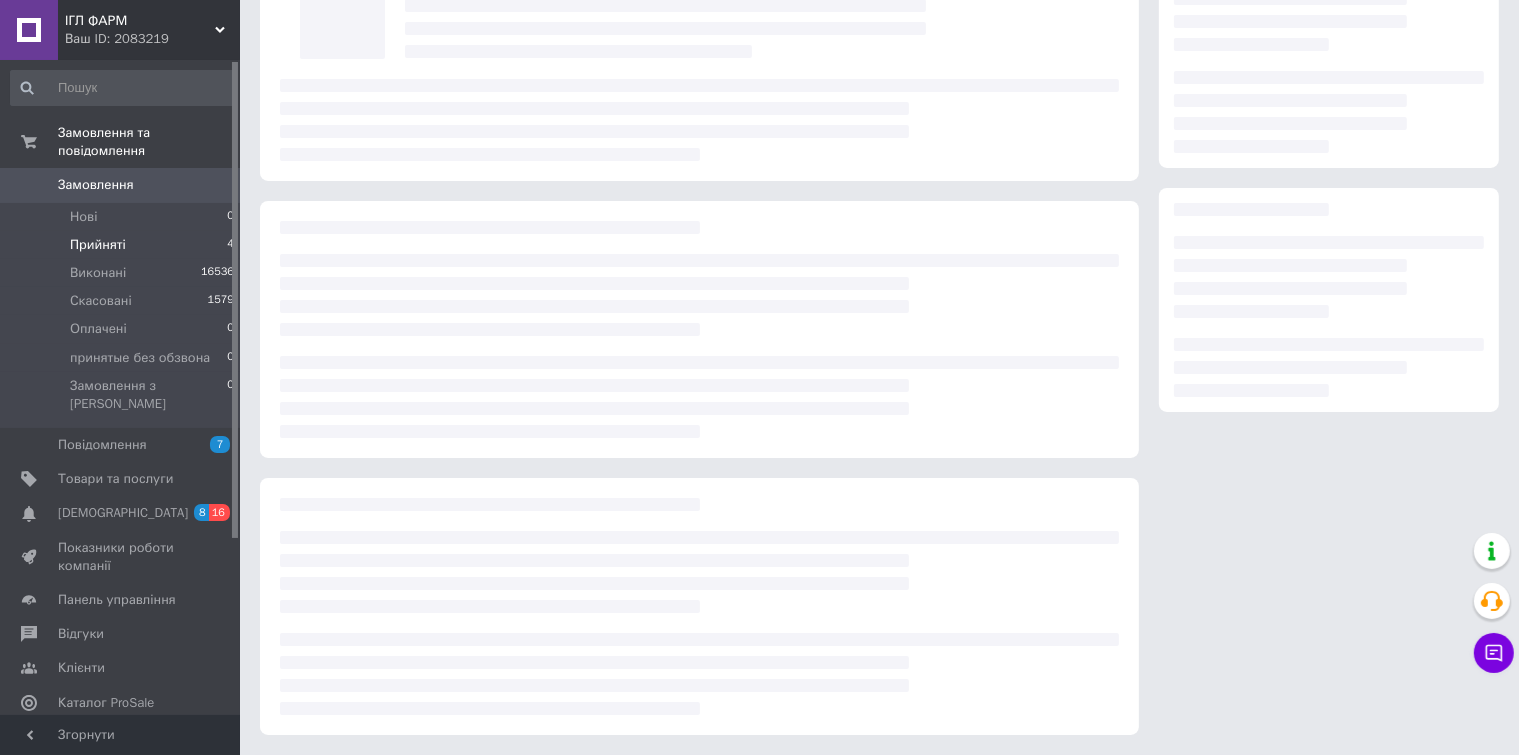scroll, scrollTop: 0, scrollLeft: 0, axis: both 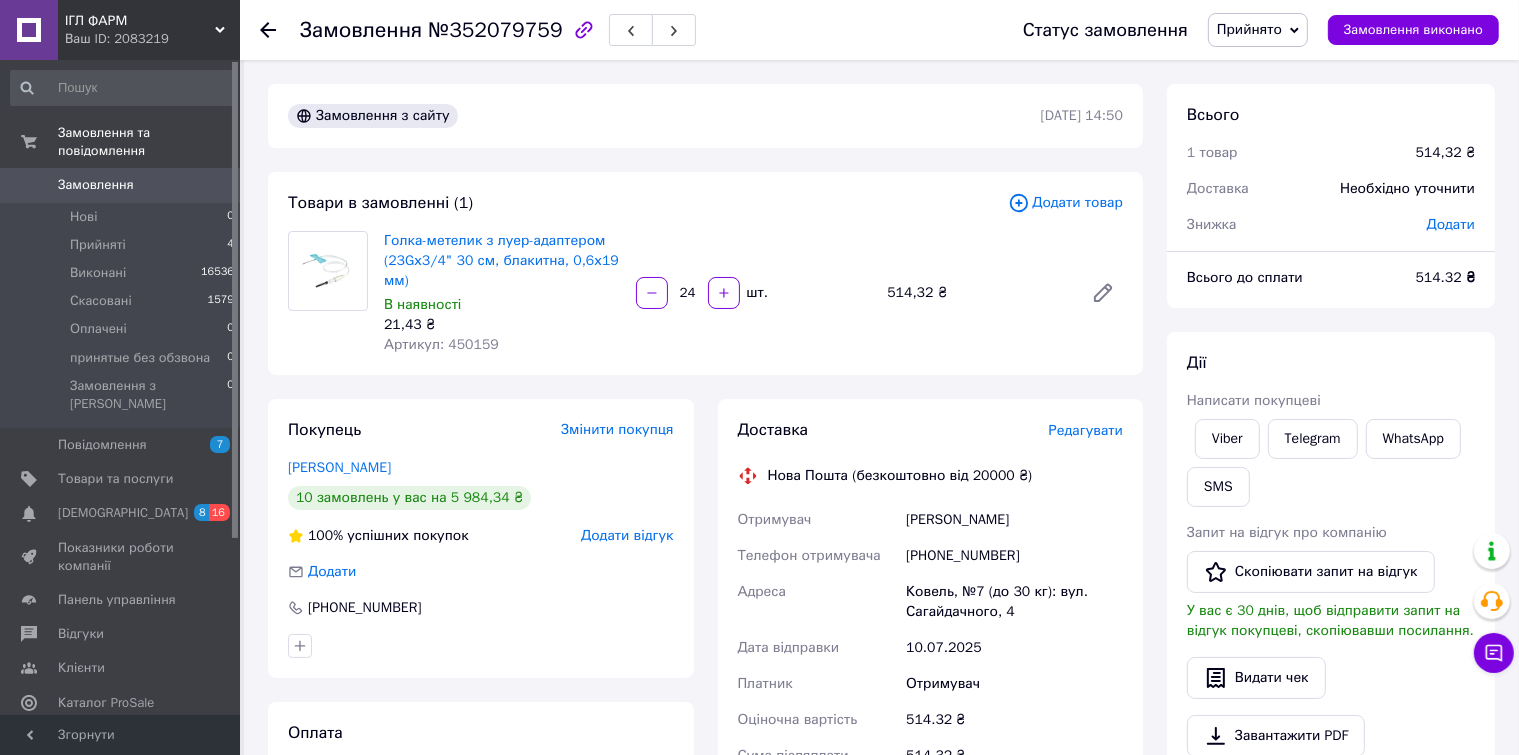 click on "Дії" at bounding box center [1331, 363] 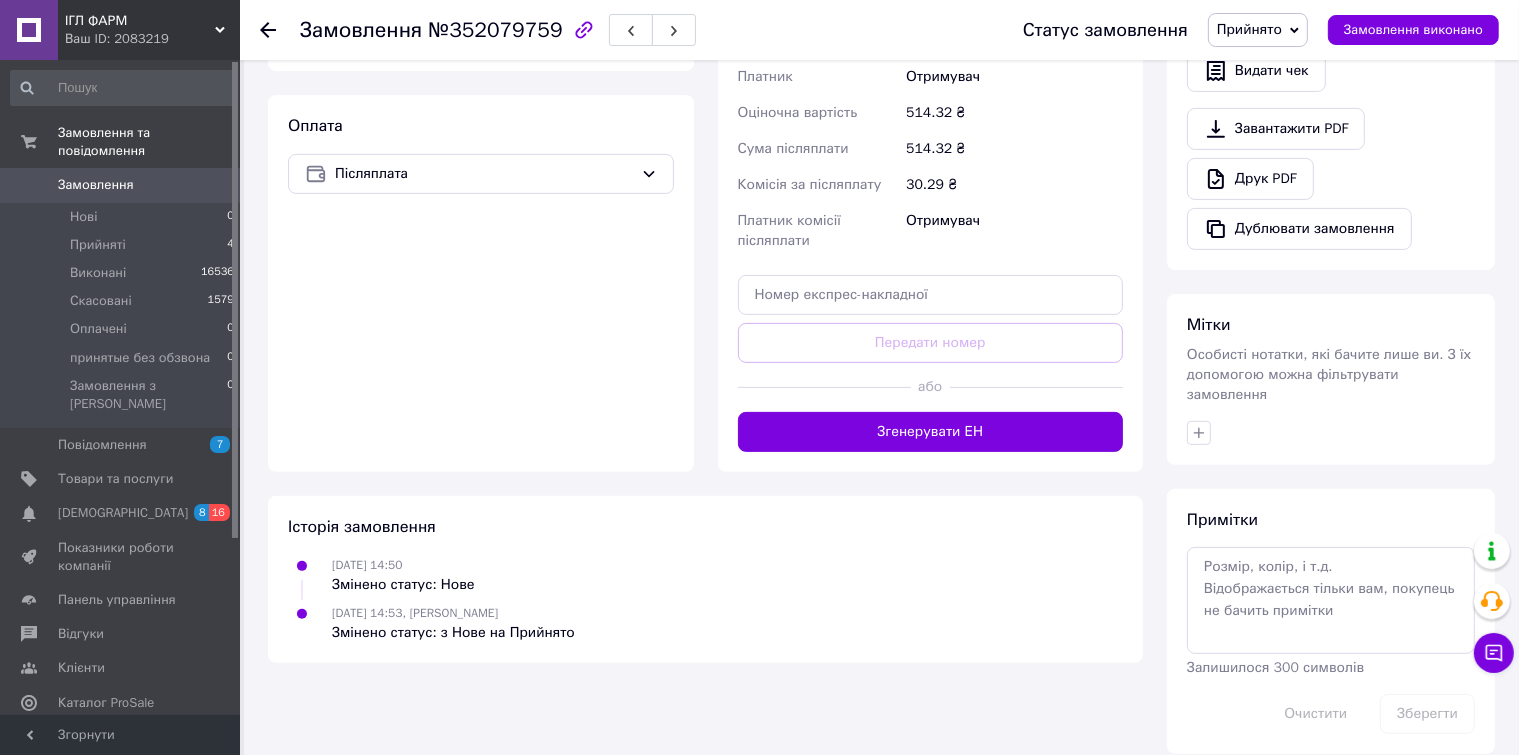 scroll, scrollTop: 107, scrollLeft: 0, axis: vertical 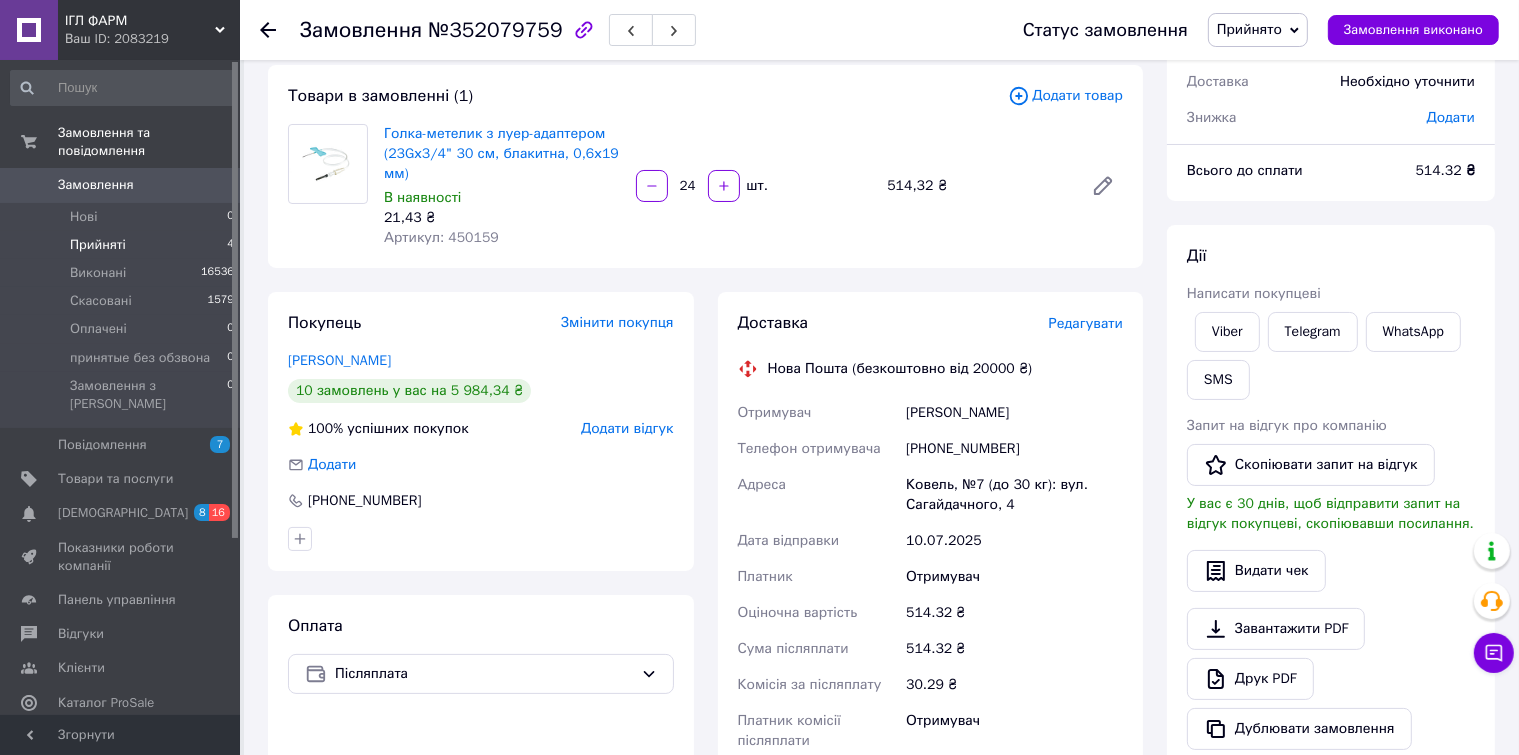click on "Прийняті 4" at bounding box center [123, 245] 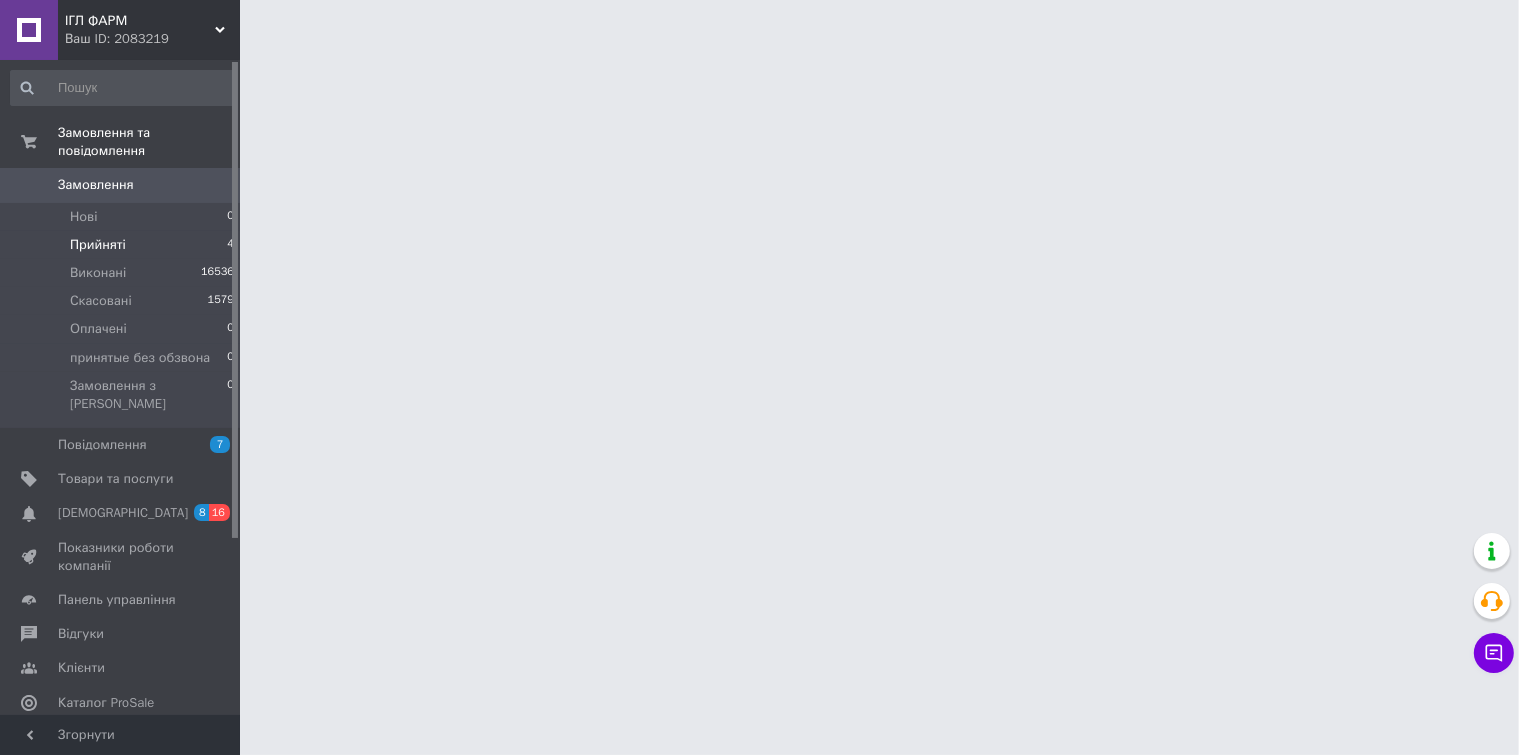 scroll, scrollTop: 0, scrollLeft: 0, axis: both 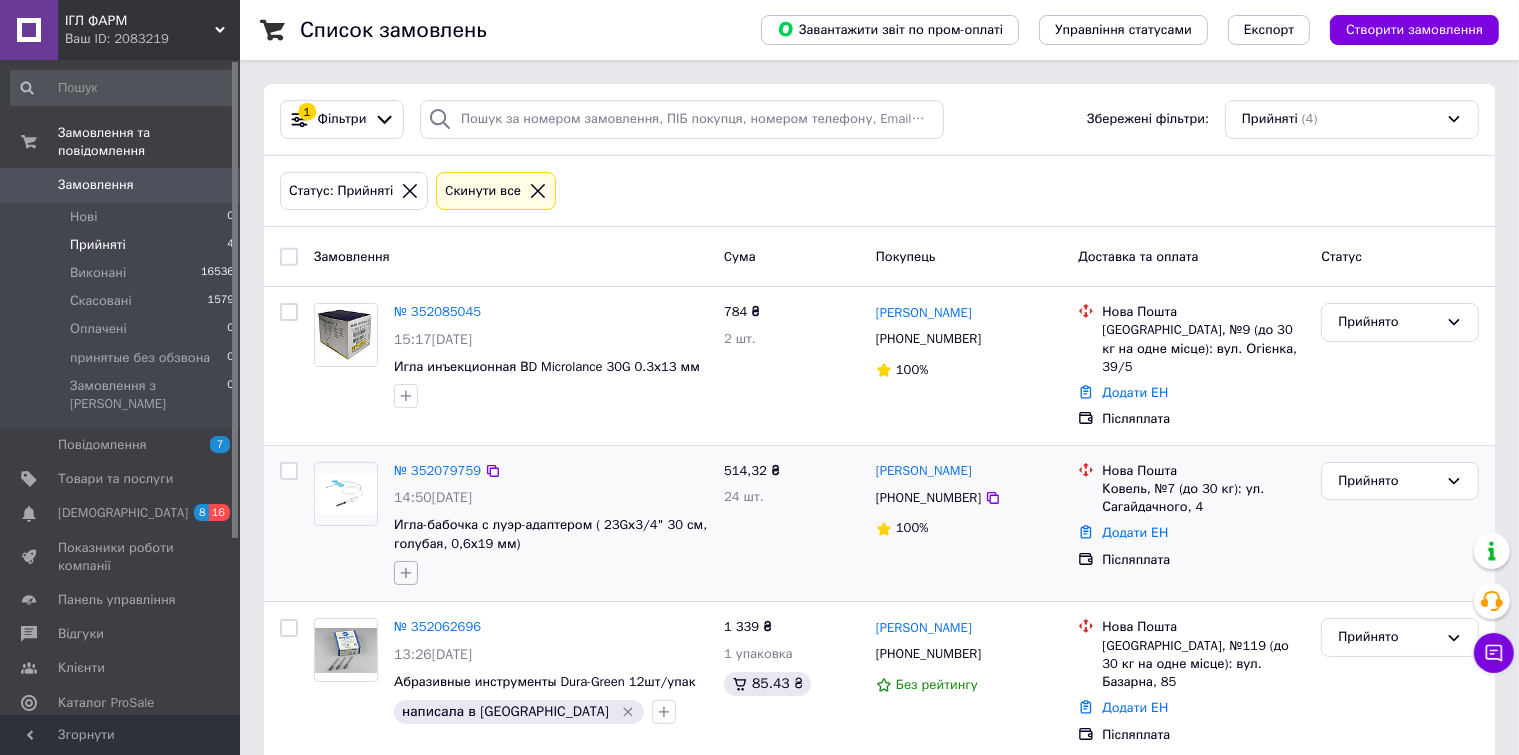 click 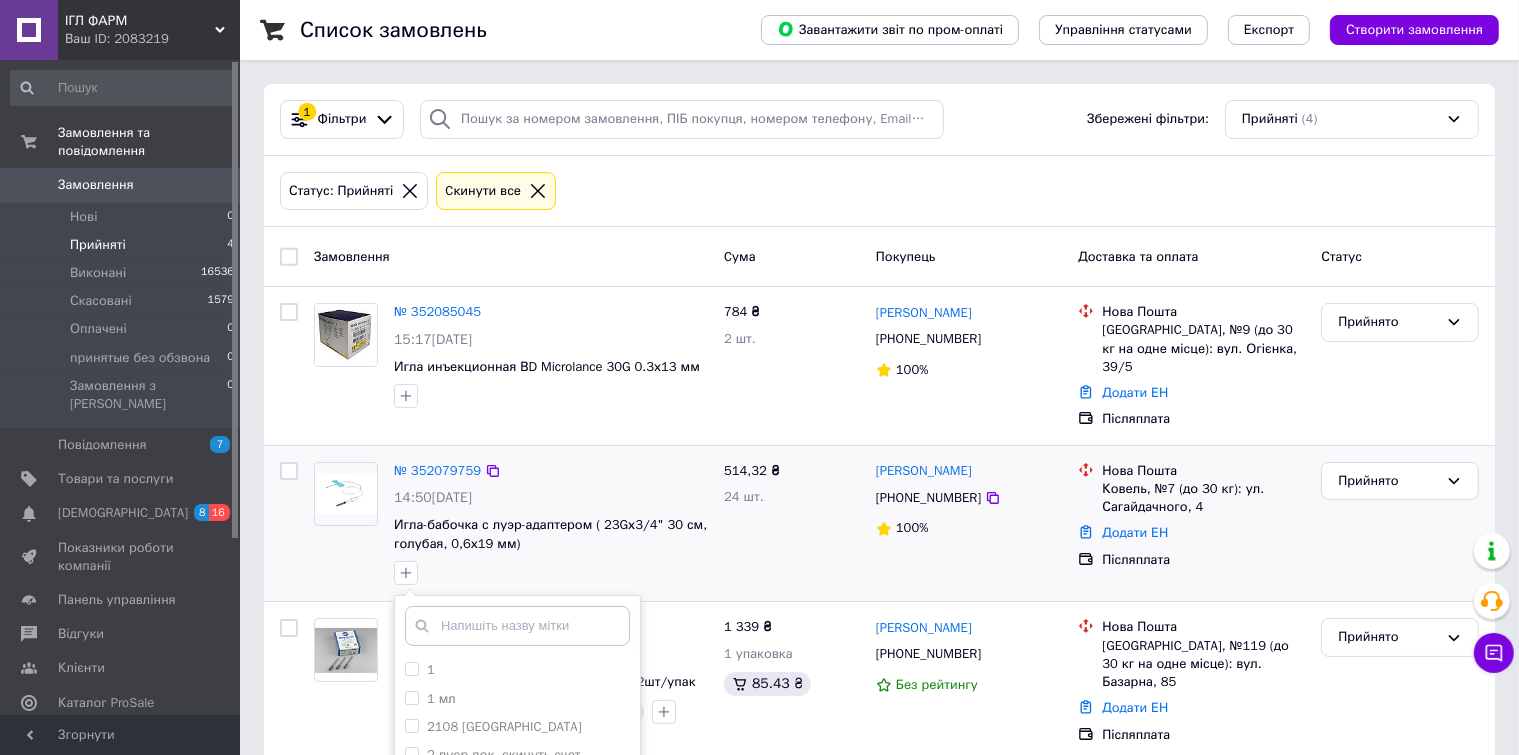 click at bounding box center (517, 626) 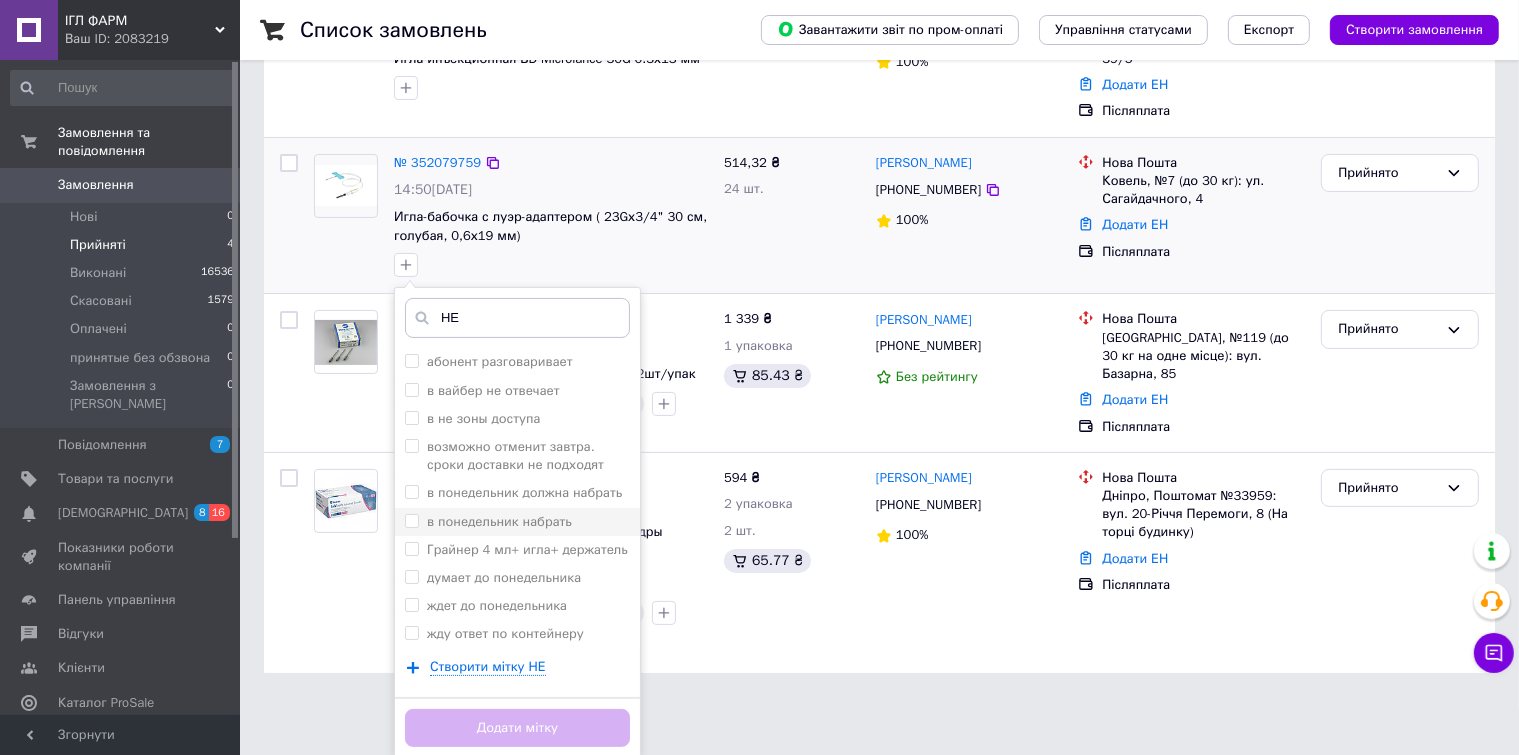 scroll, scrollTop: 8, scrollLeft: 0, axis: vertical 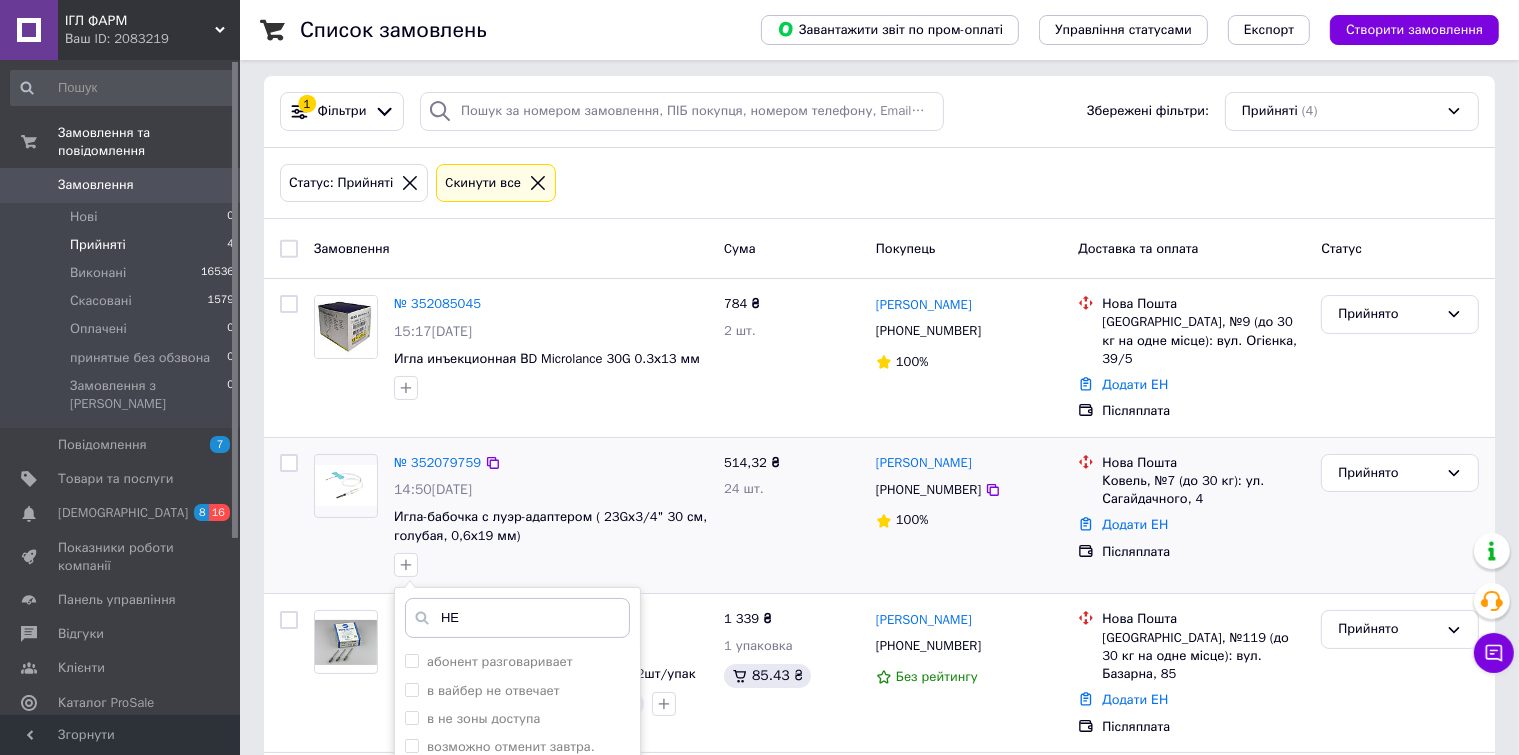 type on "Н" 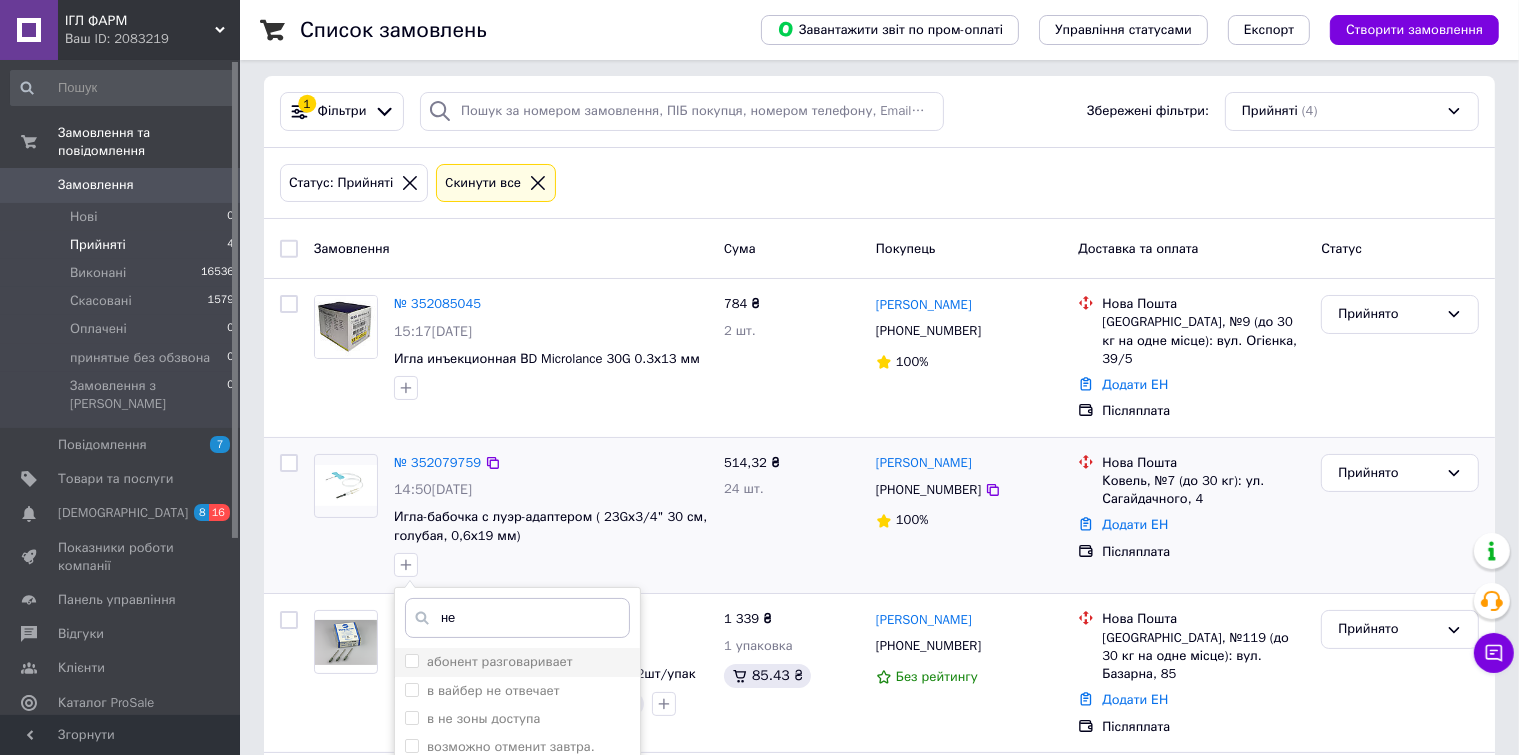 scroll, scrollTop: 300, scrollLeft: 0, axis: vertical 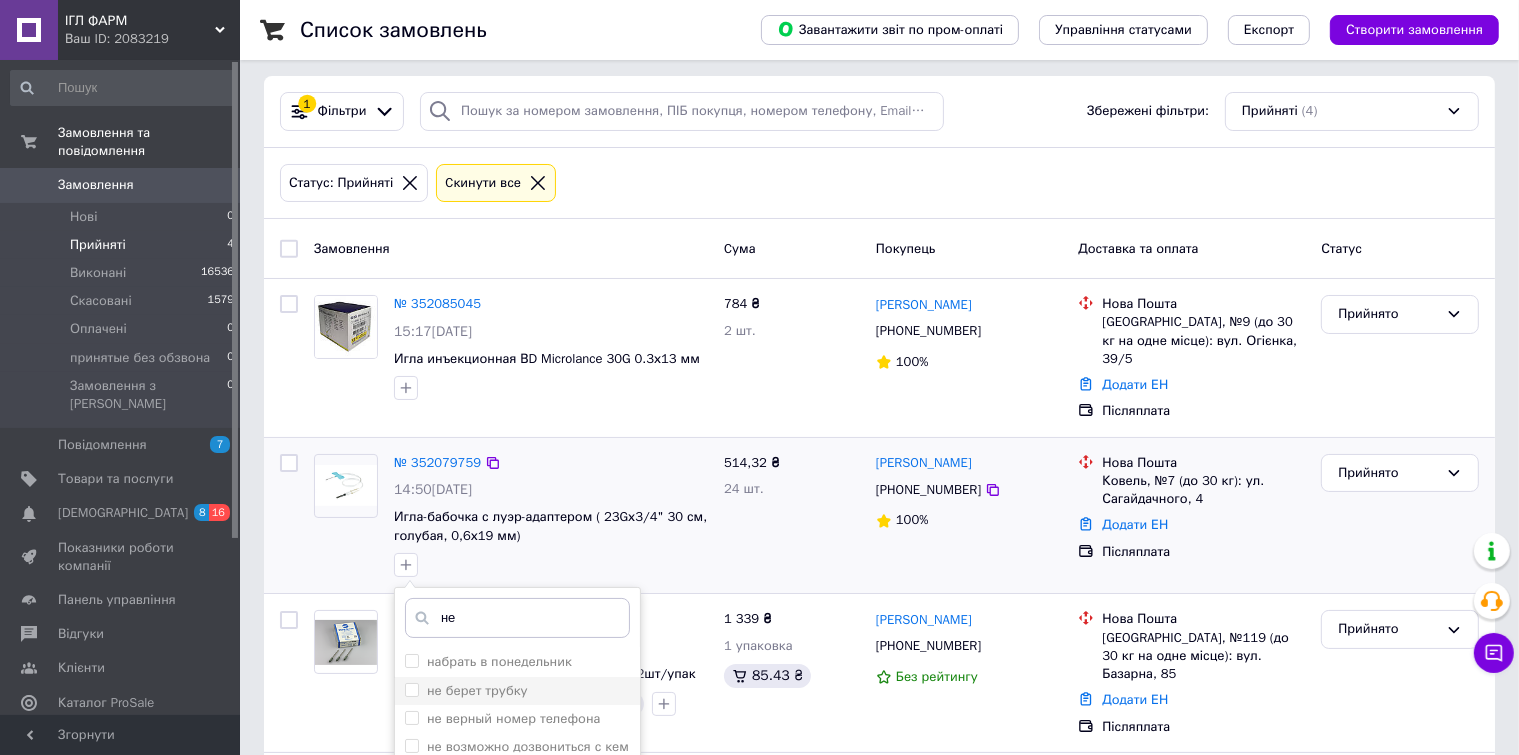 type on "не" 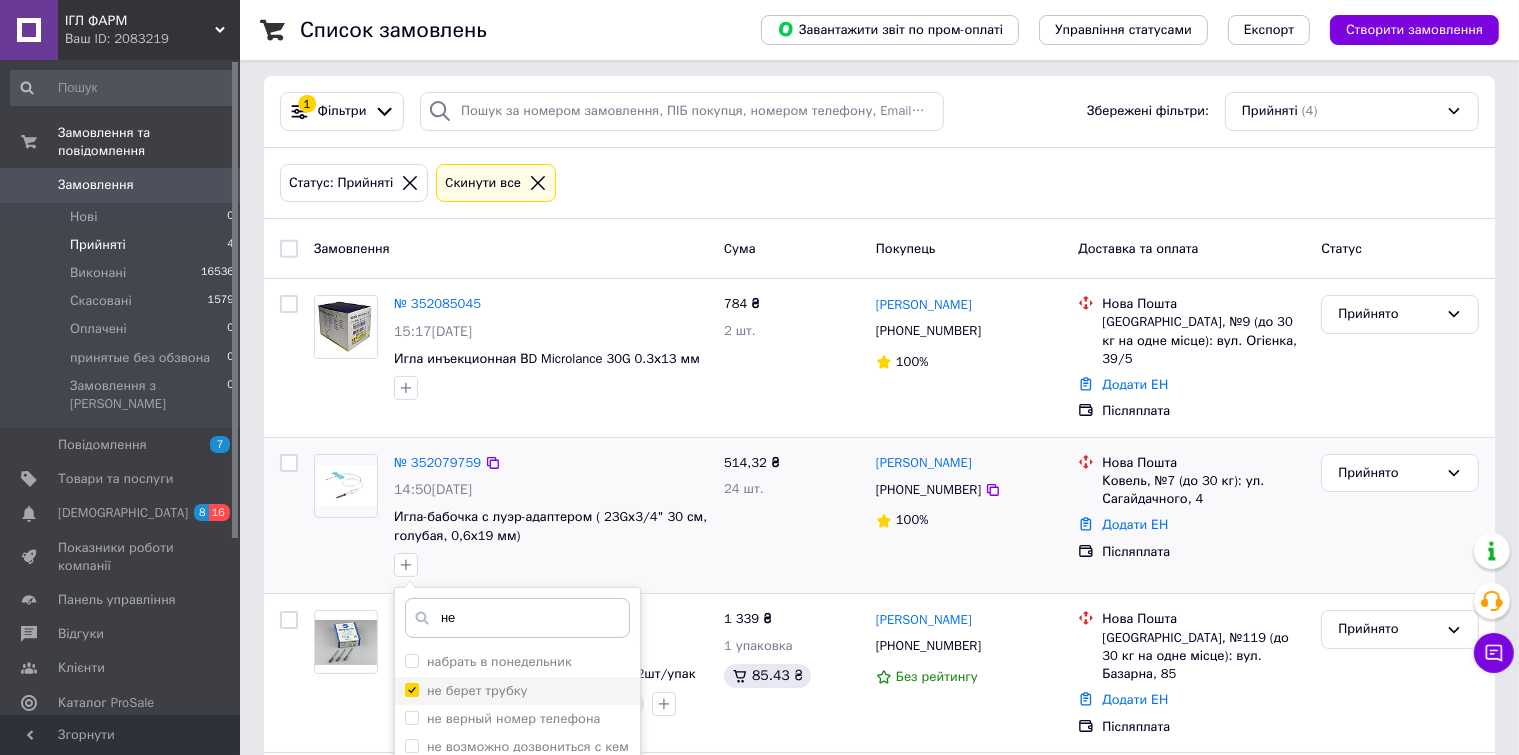 checkbox on "true" 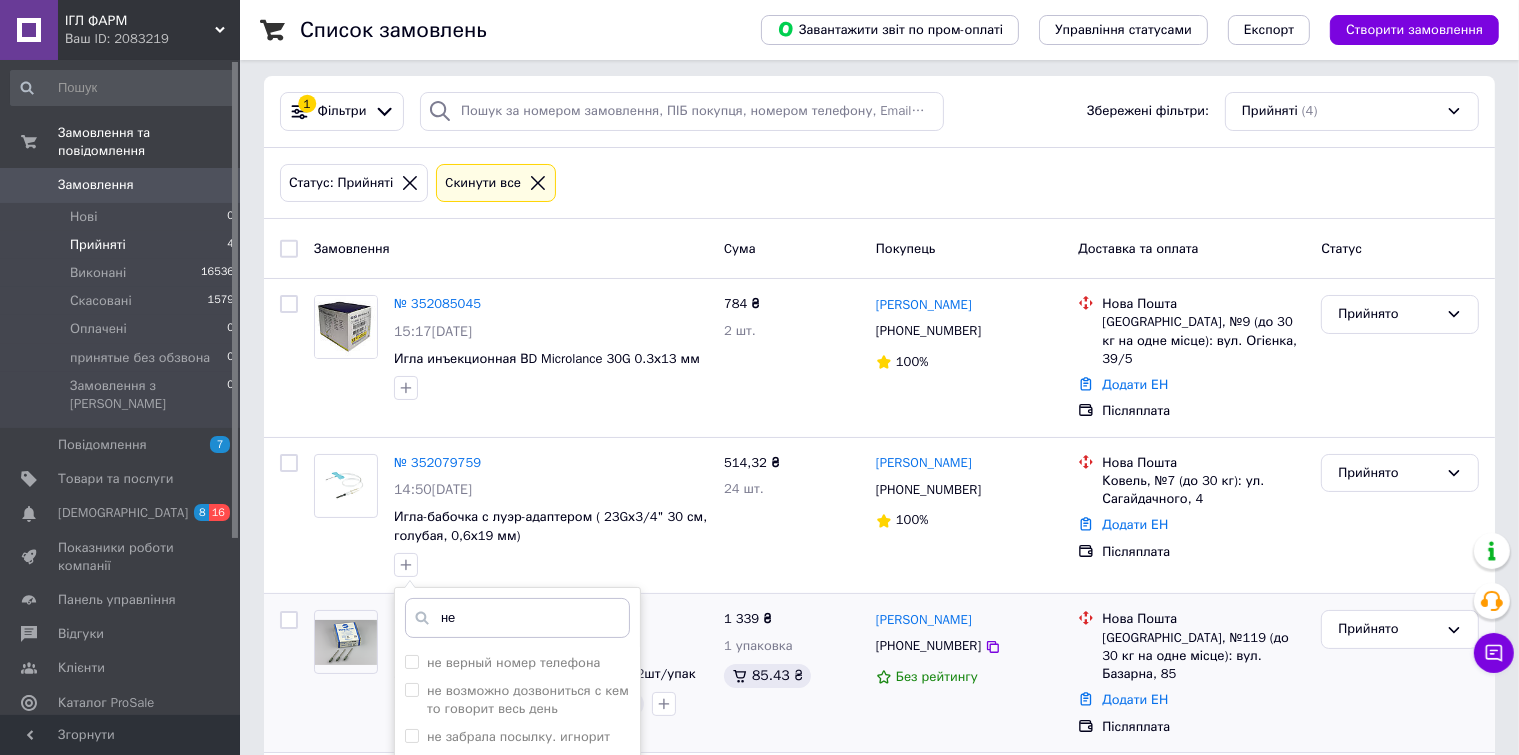 scroll, scrollTop: 308, scrollLeft: 0, axis: vertical 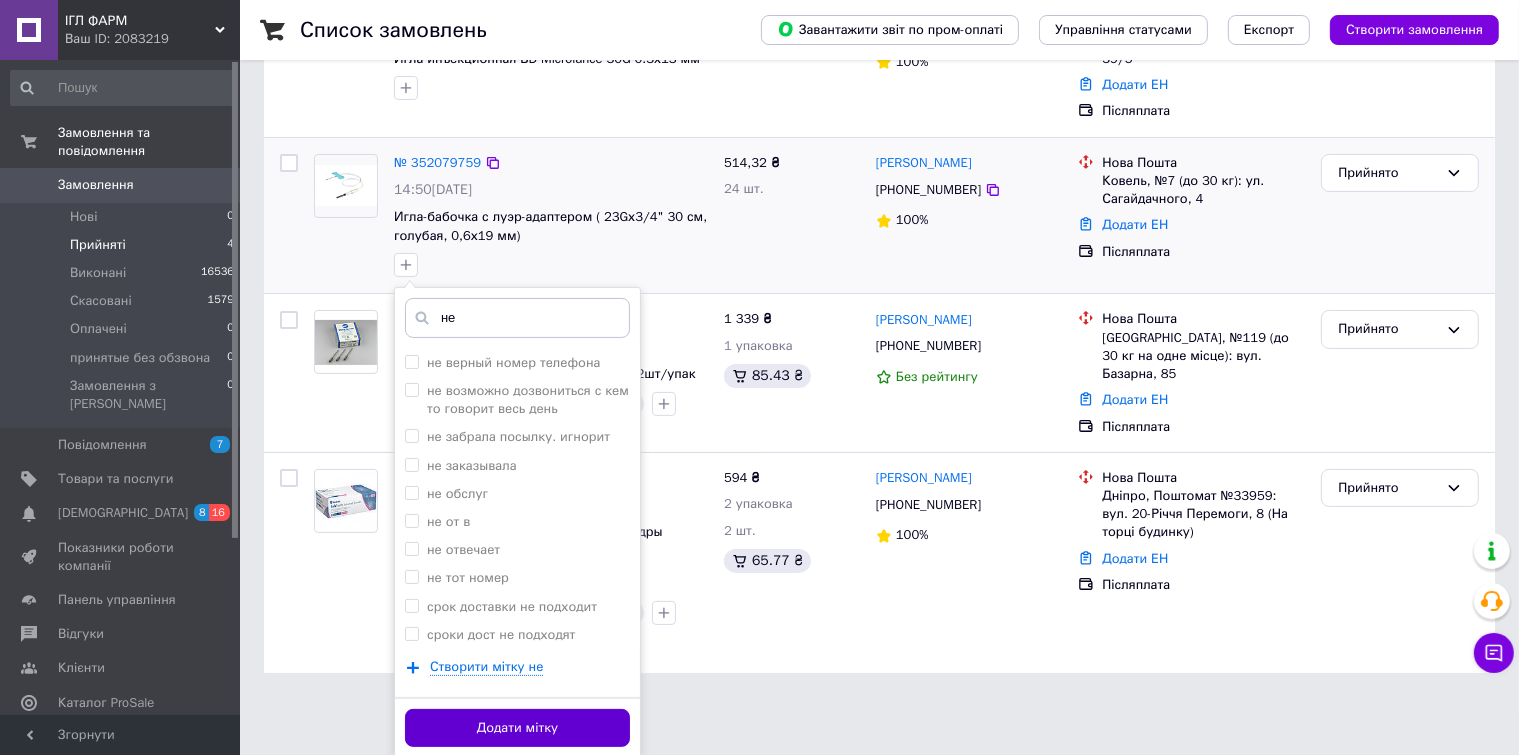 click on "Додати мітку" at bounding box center [517, 728] 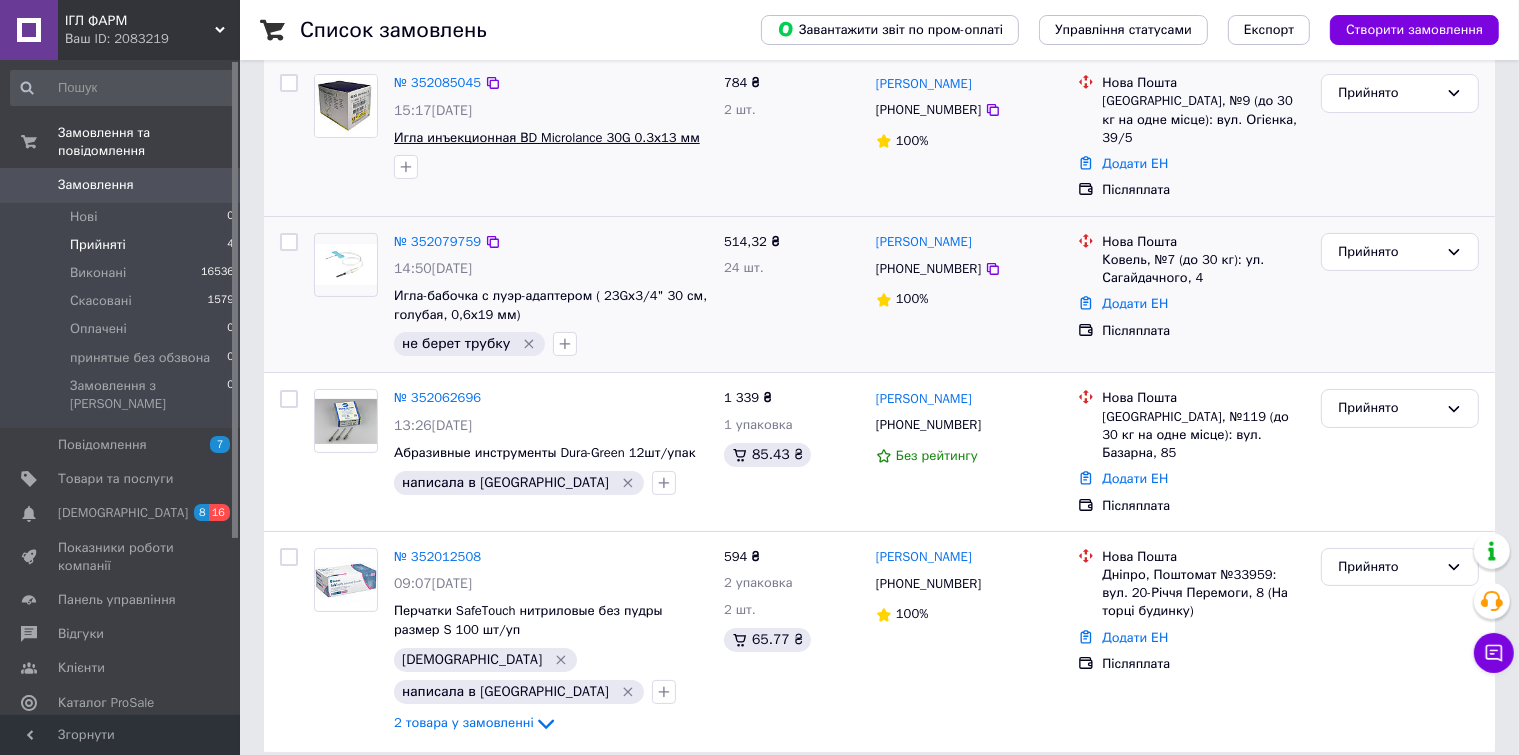 scroll, scrollTop: 129, scrollLeft: 0, axis: vertical 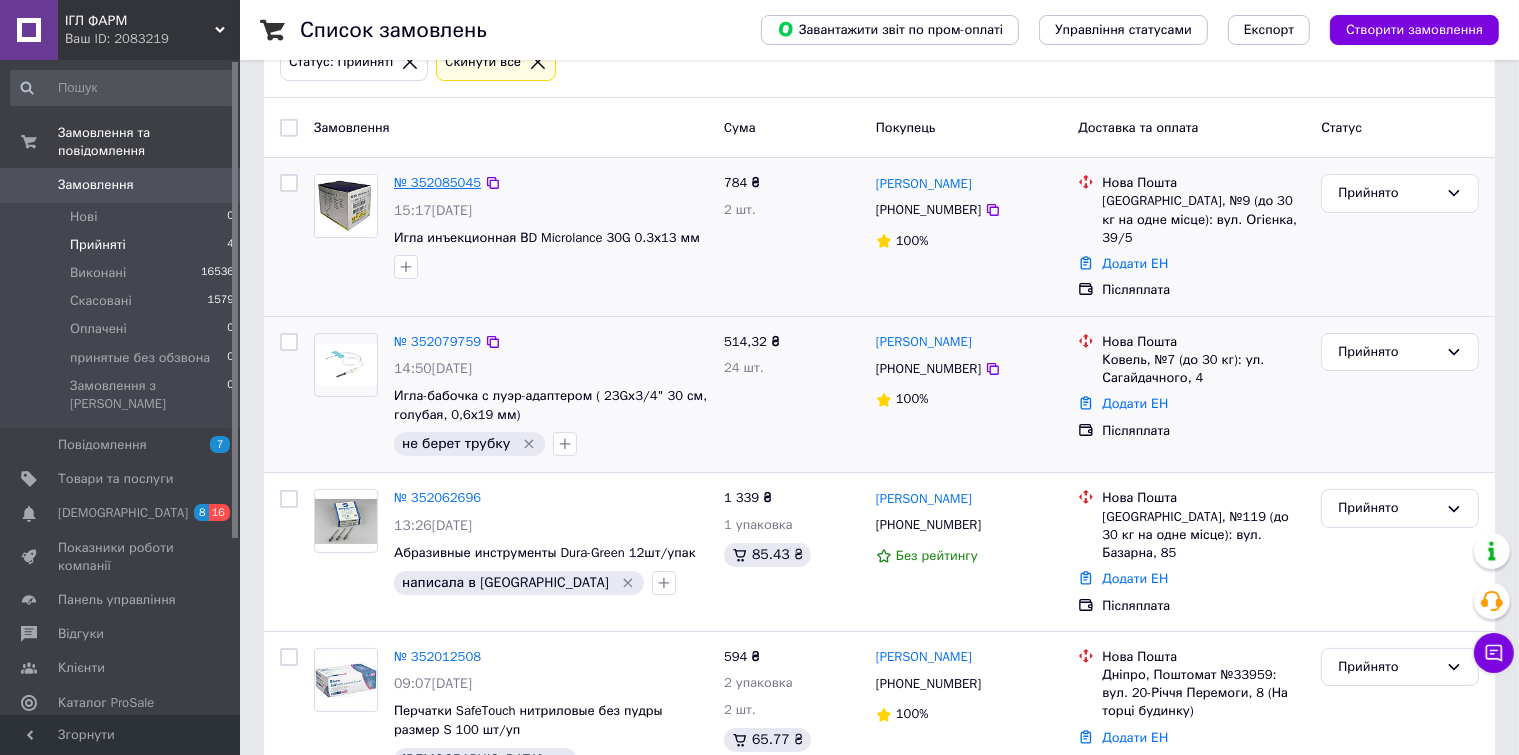 click on "№ 352085045" at bounding box center (437, 182) 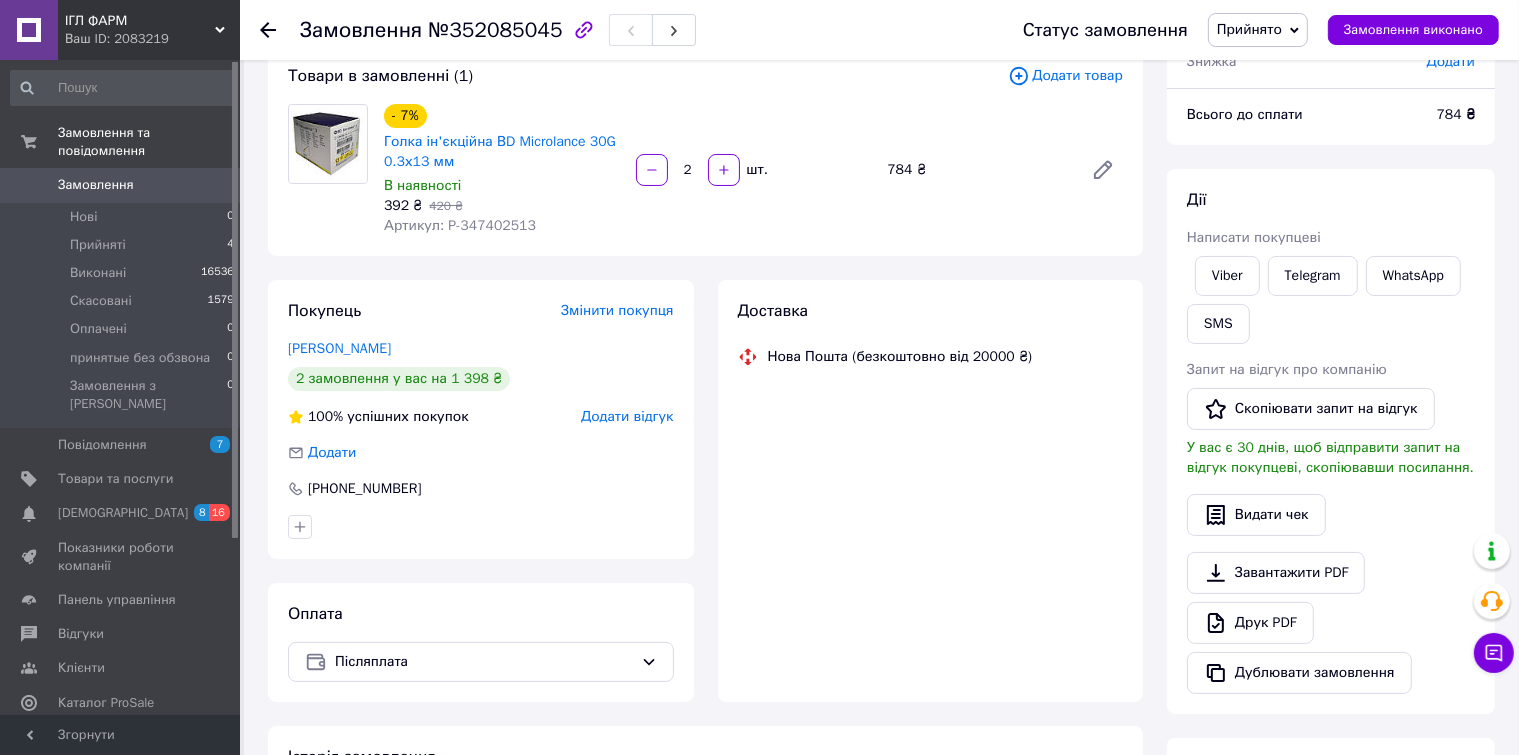 scroll, scrollTop: 129, scrollLeft: 0, axis: vertical 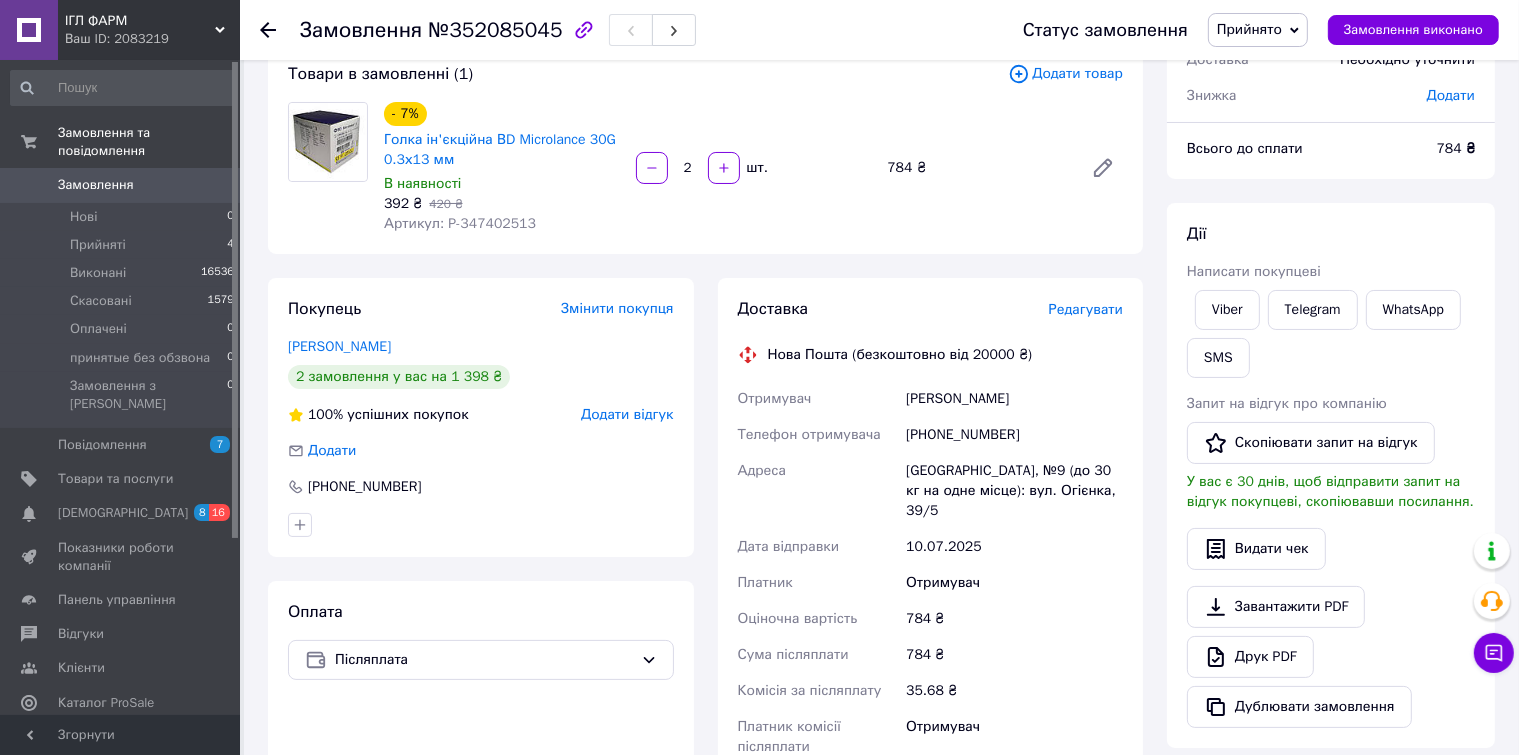 click on "Прийнято" at bounding box center [1258, 30] 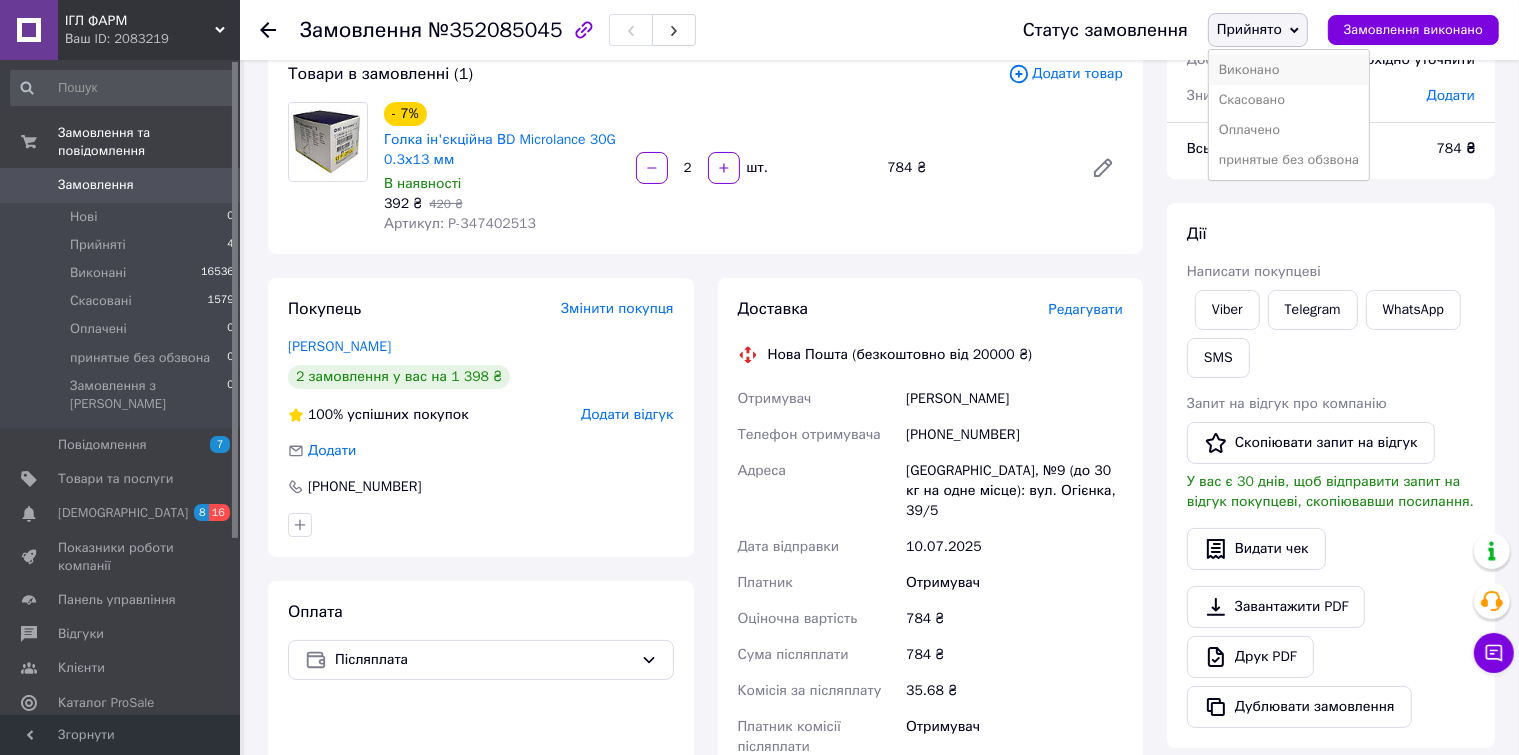 click on "Виконано" at bounding box center (1289, 70) 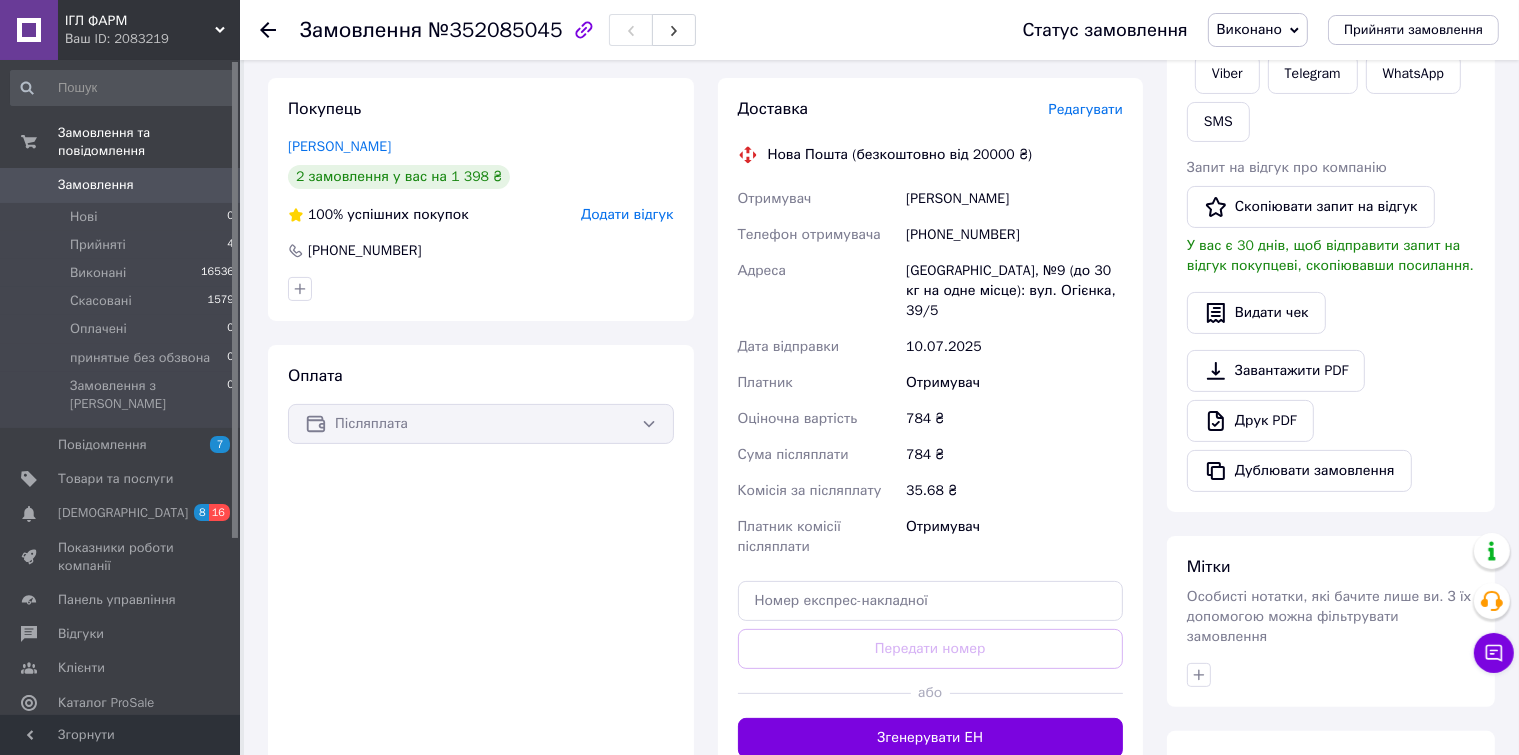 scroll, scrollTop: 0, scrollLeft: 0, axis: both 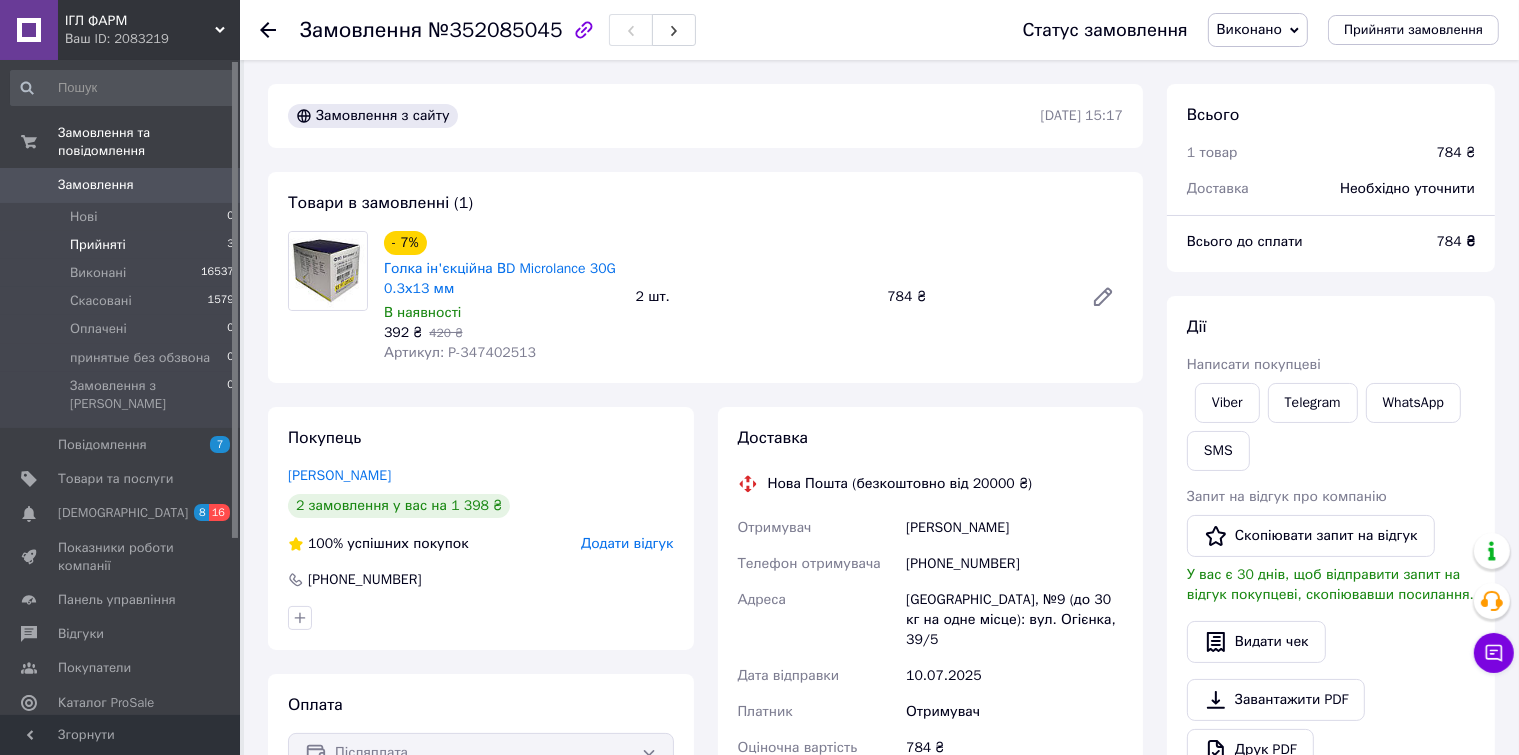 click on "Прийняті 3" at bounding box center [123, 245] 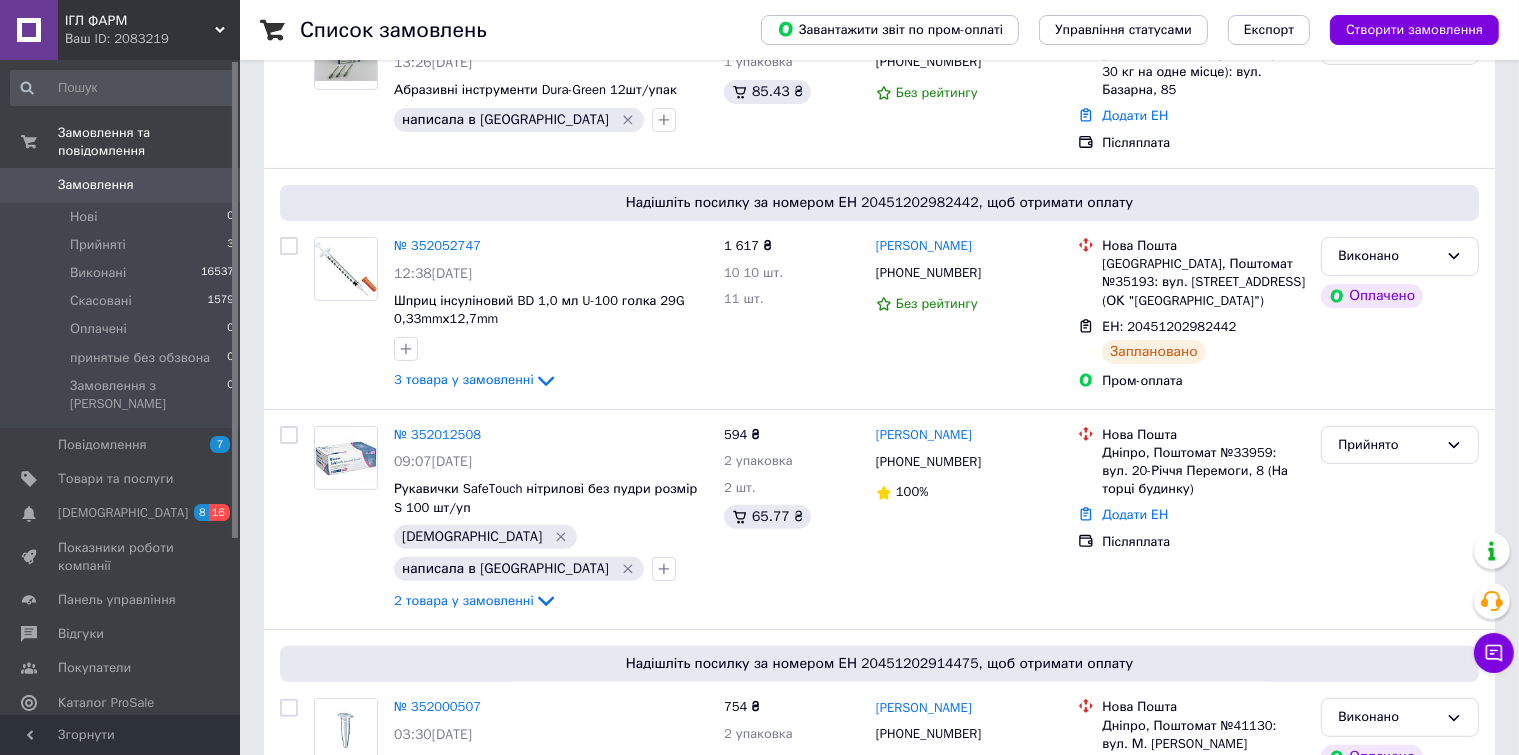 scroll, scrollTop: 0, scrollLeft: 0, axis: both 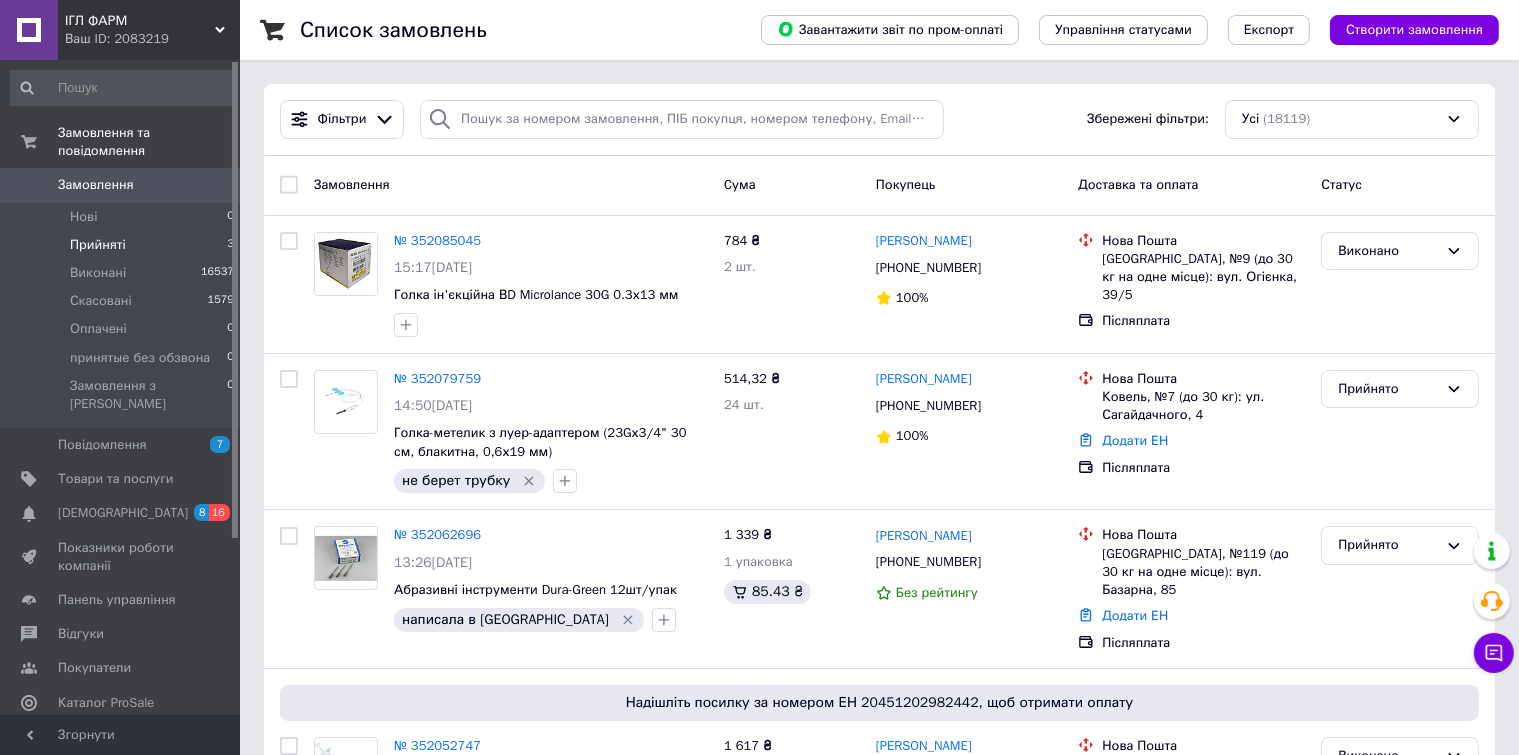click on "Прийняті 3" at bounding box center [123, 245] 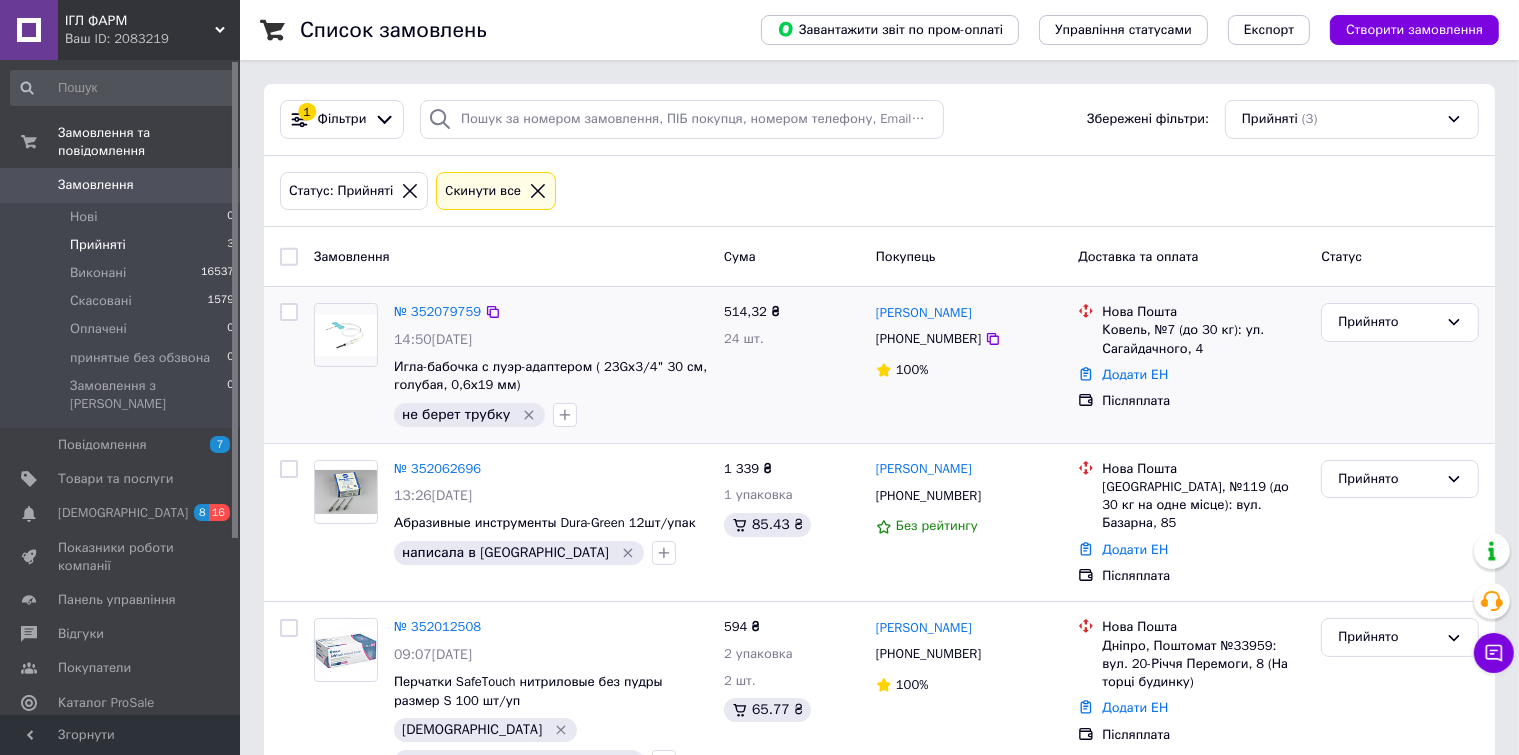 scroll, scrollTop: 71, scrollLeft: 0, axis: vertical 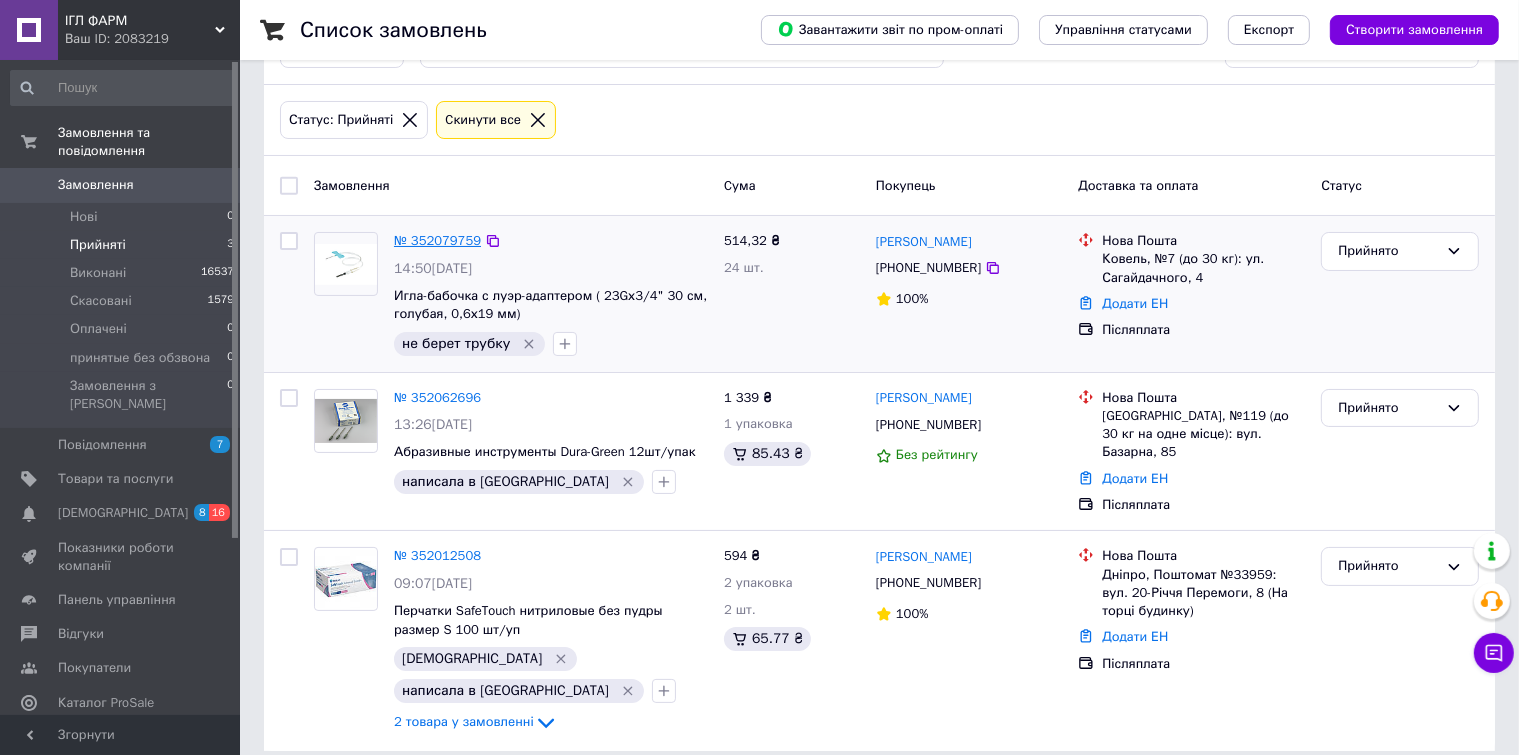 click on "№ 352079759" at bounding box center [437, 240] 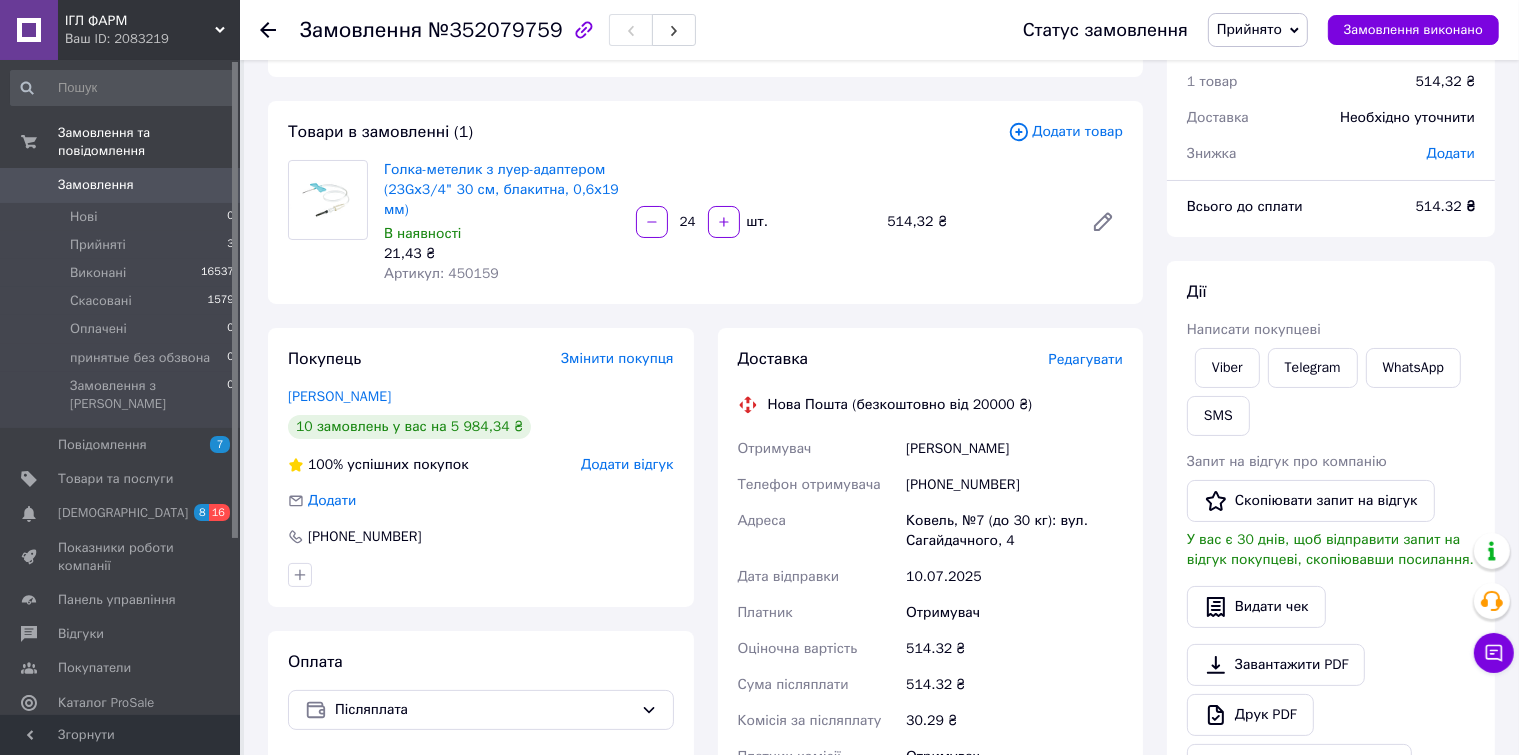 scroll, scrollTop: 271, scrollLeft: 0, axis: vertical 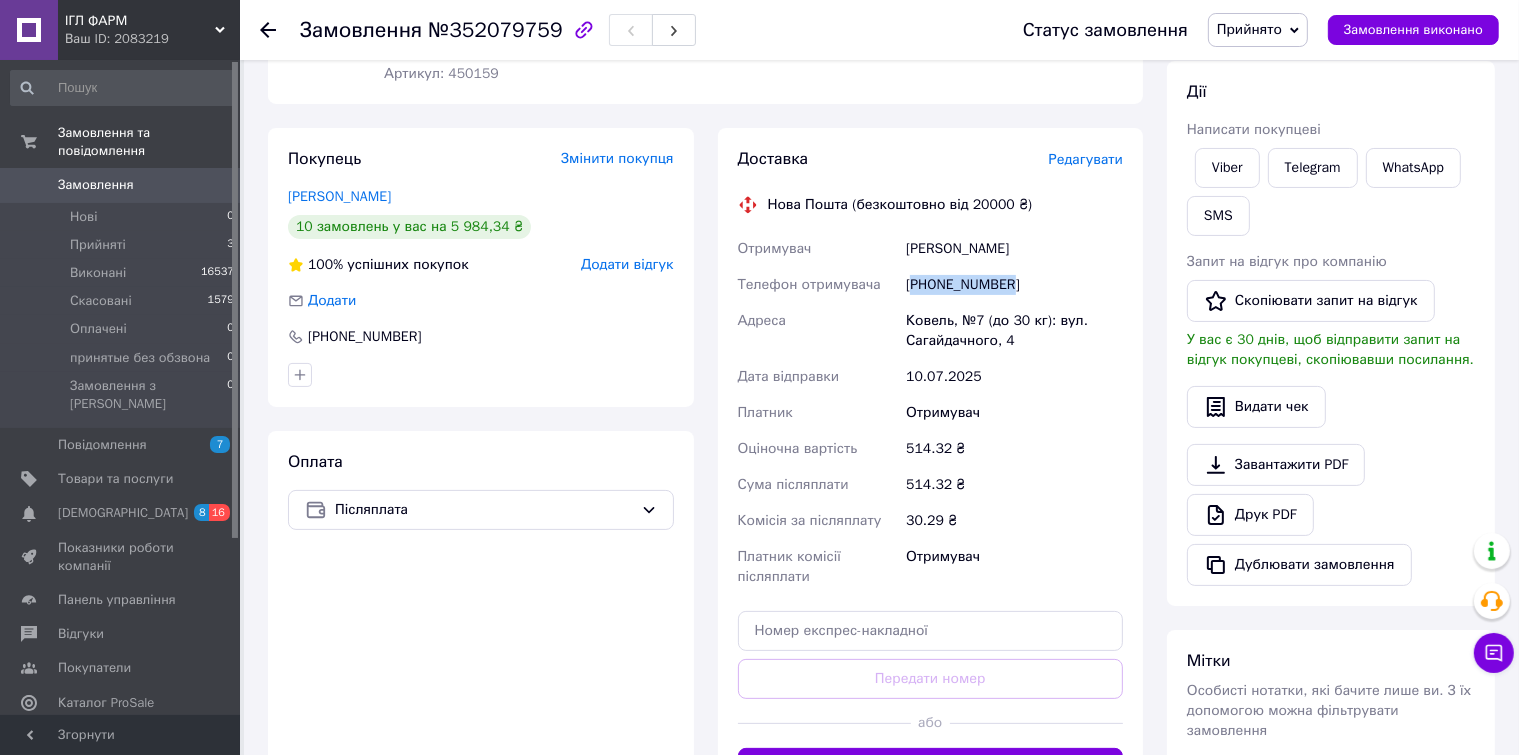 drag, startPoint x: 1009, startPoint y: 275, endPoint x: 913, endPoint y: 285, distance: 96.519424 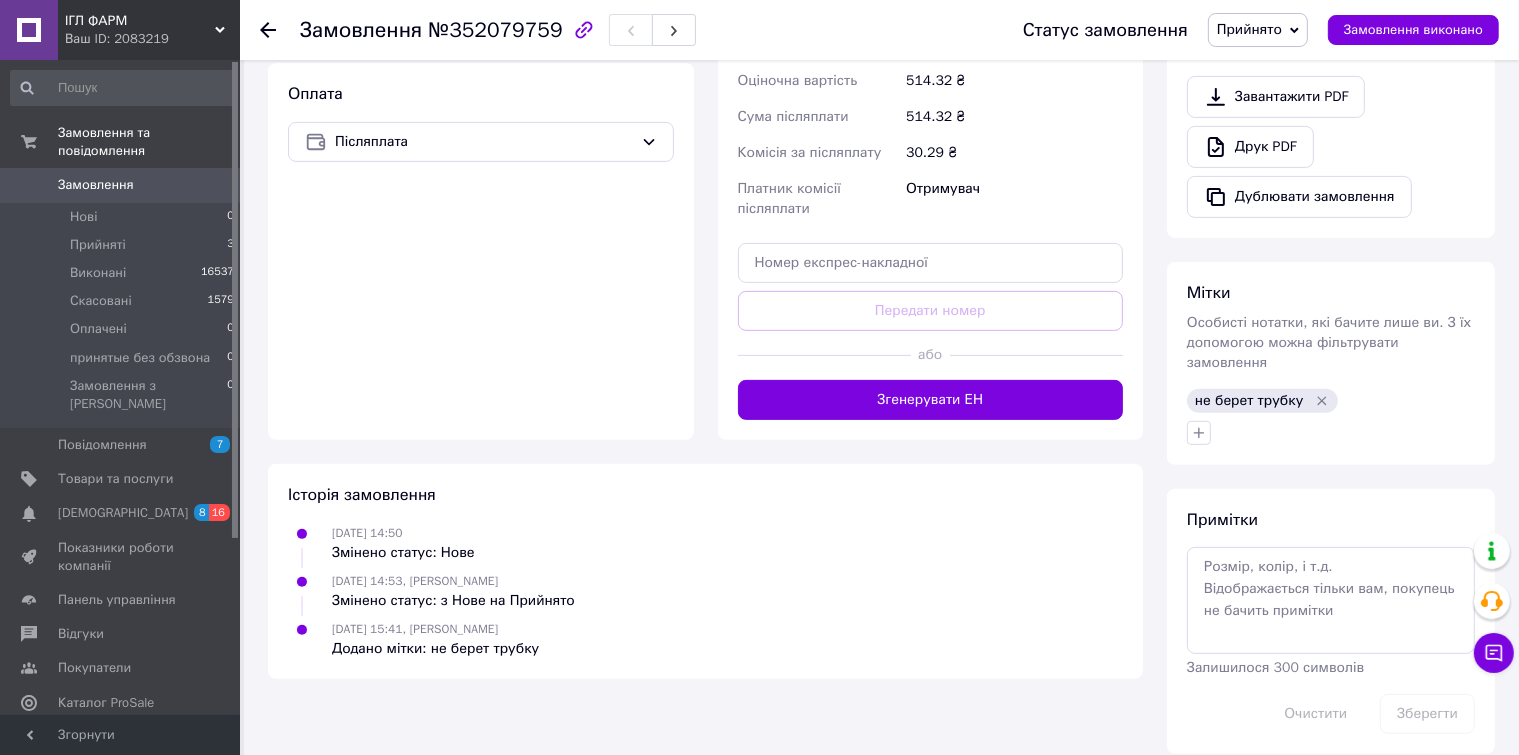 click on "Всього 1 товар 514,32 ₴ Доставка Необхідно уточнити Знижка Додати Всього до сплати 514.32 ₴ Дії Написати покупцеві Viber Telegram WhatsApp SMS Запит на відгук про компанію   Скопіювати запит на відгук У вас є 30 днів, щоб відправити запит на відгук покупцеві, скопіювавши посилання.   Видати чек   Завантажити PDF   Друк PDF   Дублювати замовлення Мітки Особисті нотатки, які бачите лише ви. З їх допомогою можна фільтрувати замовлення не берет трубку   Примітки Залишилося 300 символів Очистити Зберегти" at bounding box center (1331, 99) 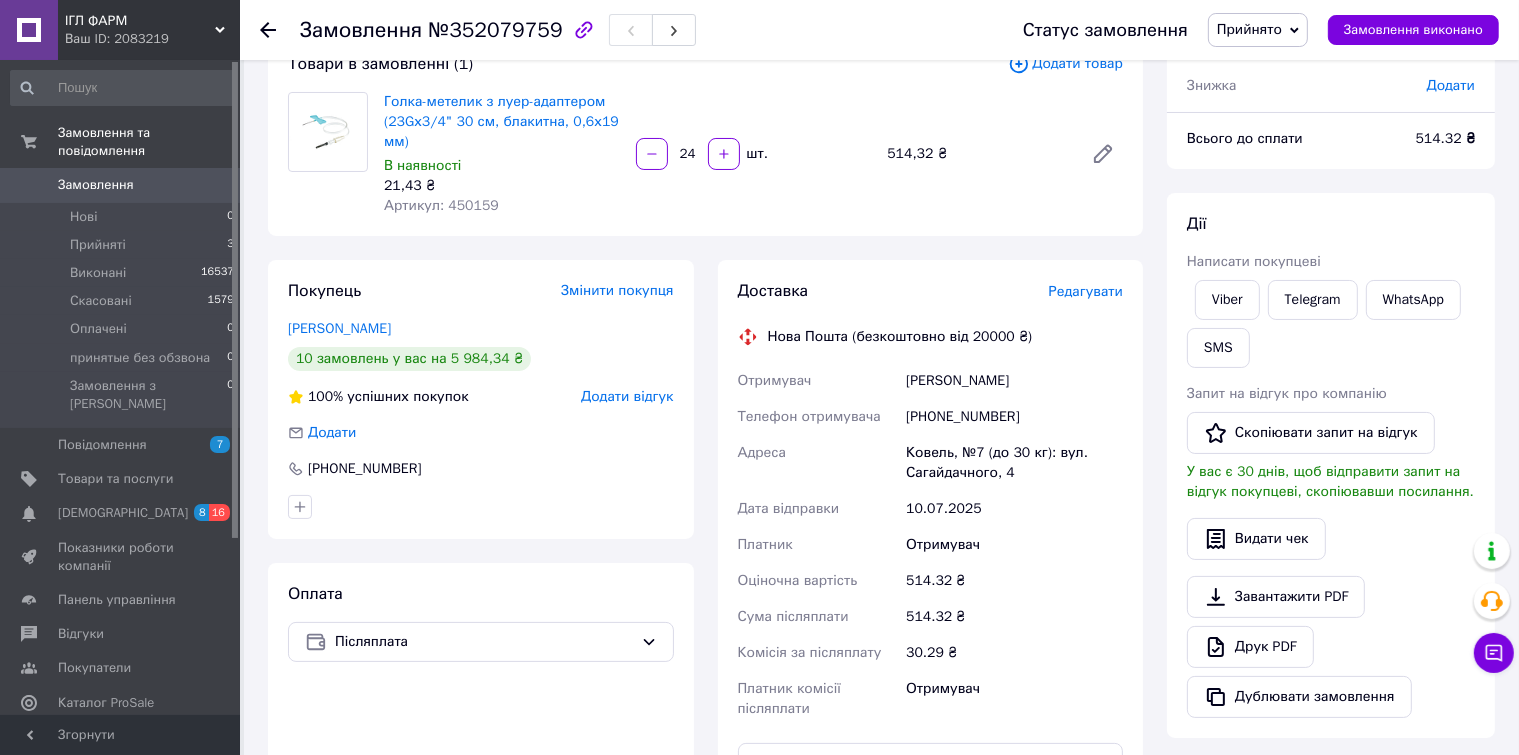 scroll, scrollTop: 0, scrollLeft: 0, axis: both 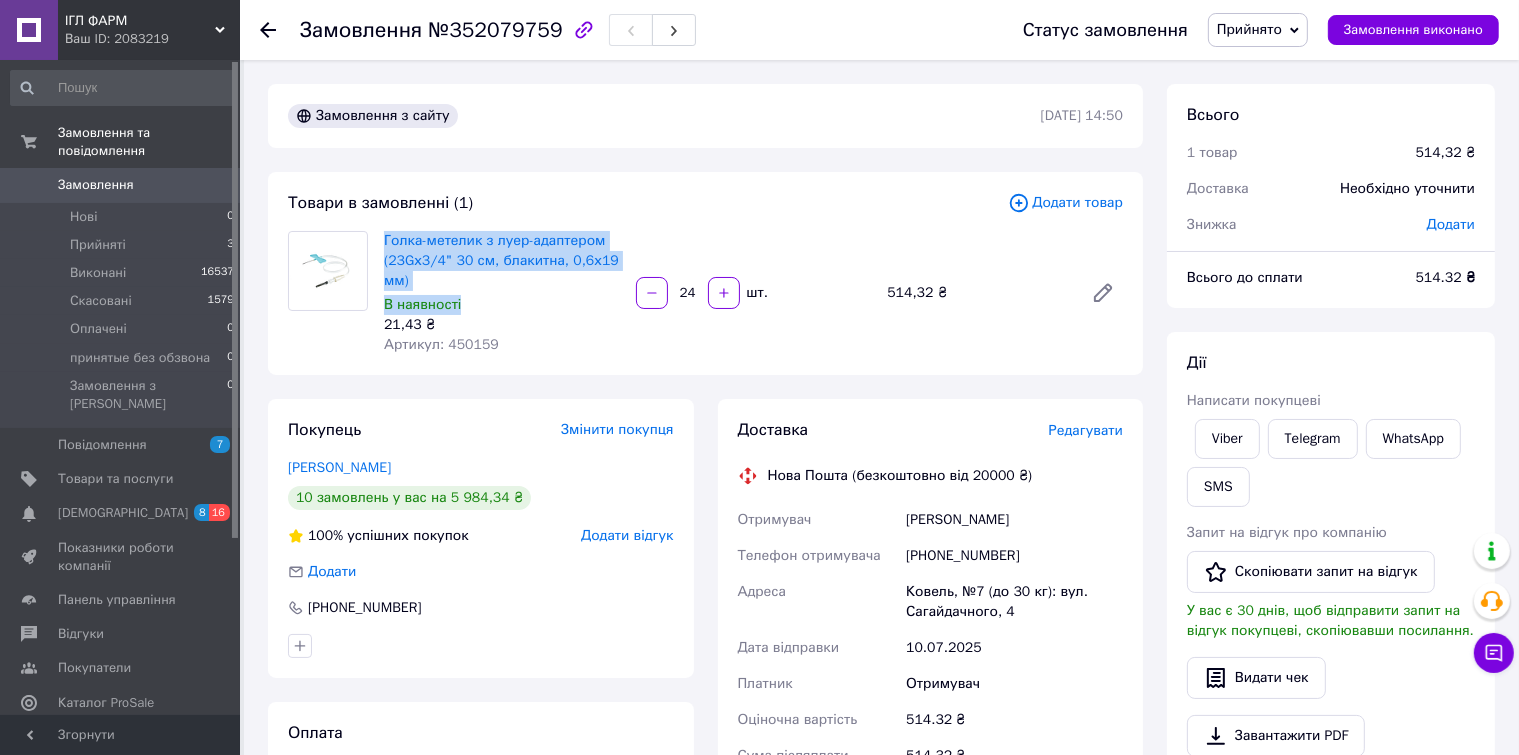 drag, startPoint x: 462, startPoint y: 293, endPoint x: 377, endPoint y: 248, distance: 96.17692 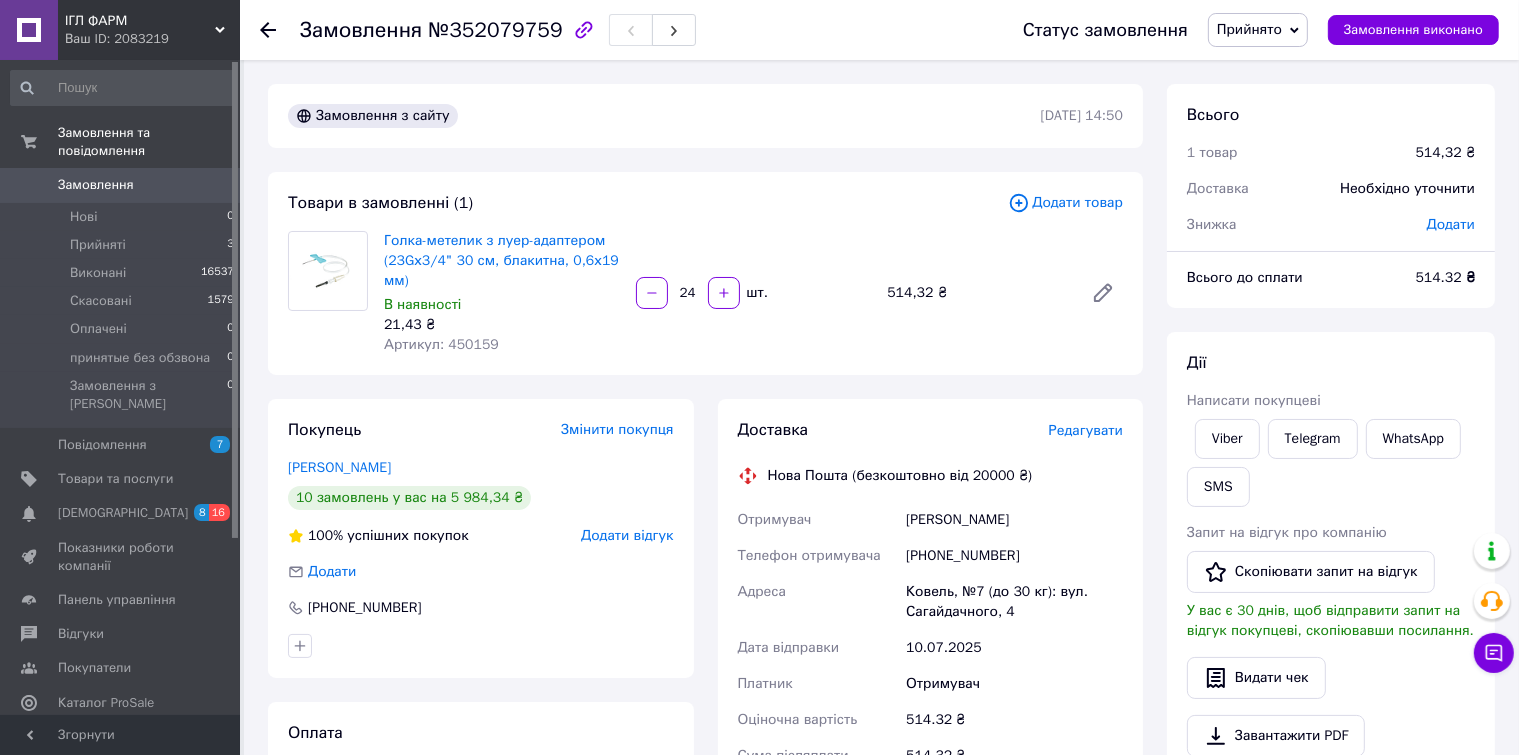 click on "21,43 ₴" at bounding box center (502, 325) 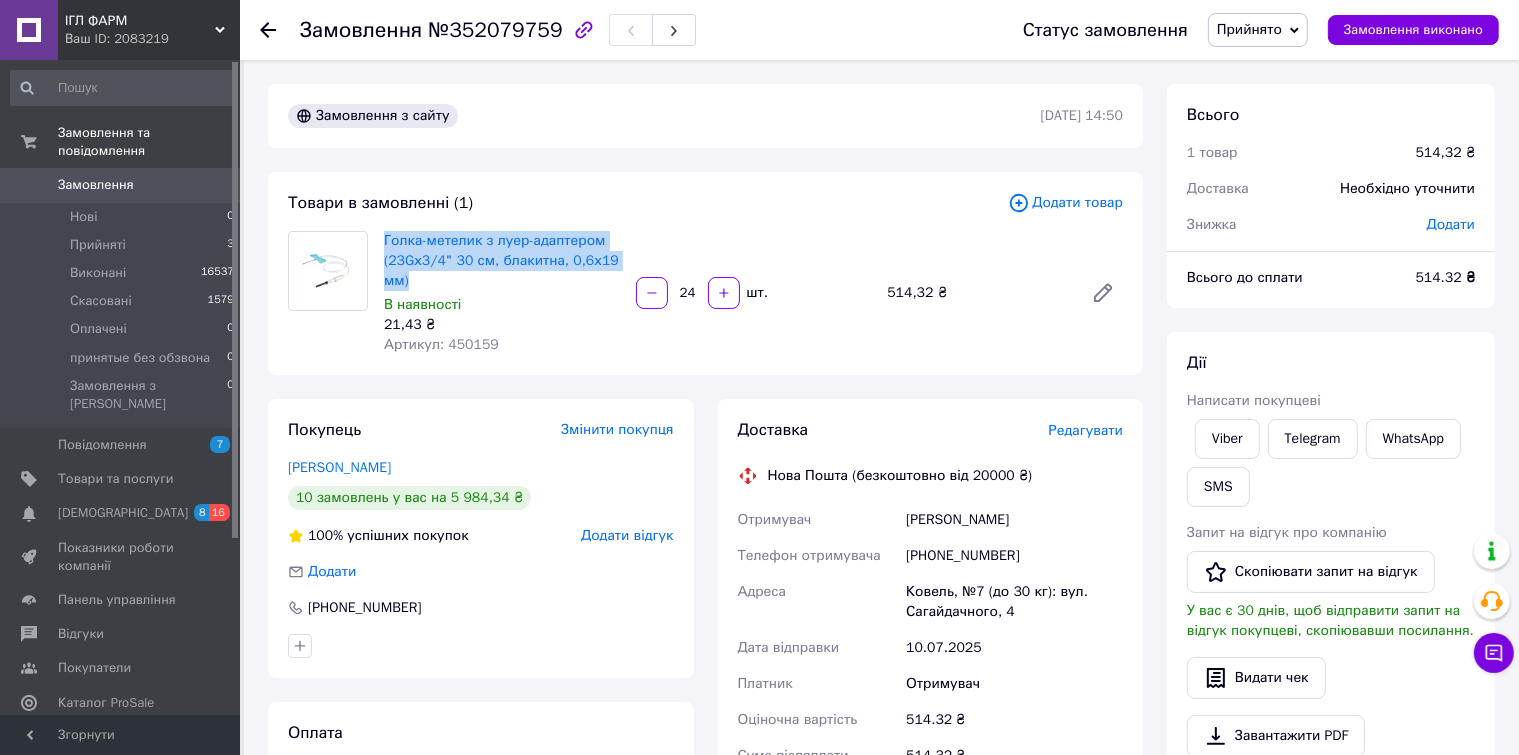 drag, startPoint x: 436, startPoint y: 280, endPoint x: 383, endPoint y: 230, distance: 72.862885 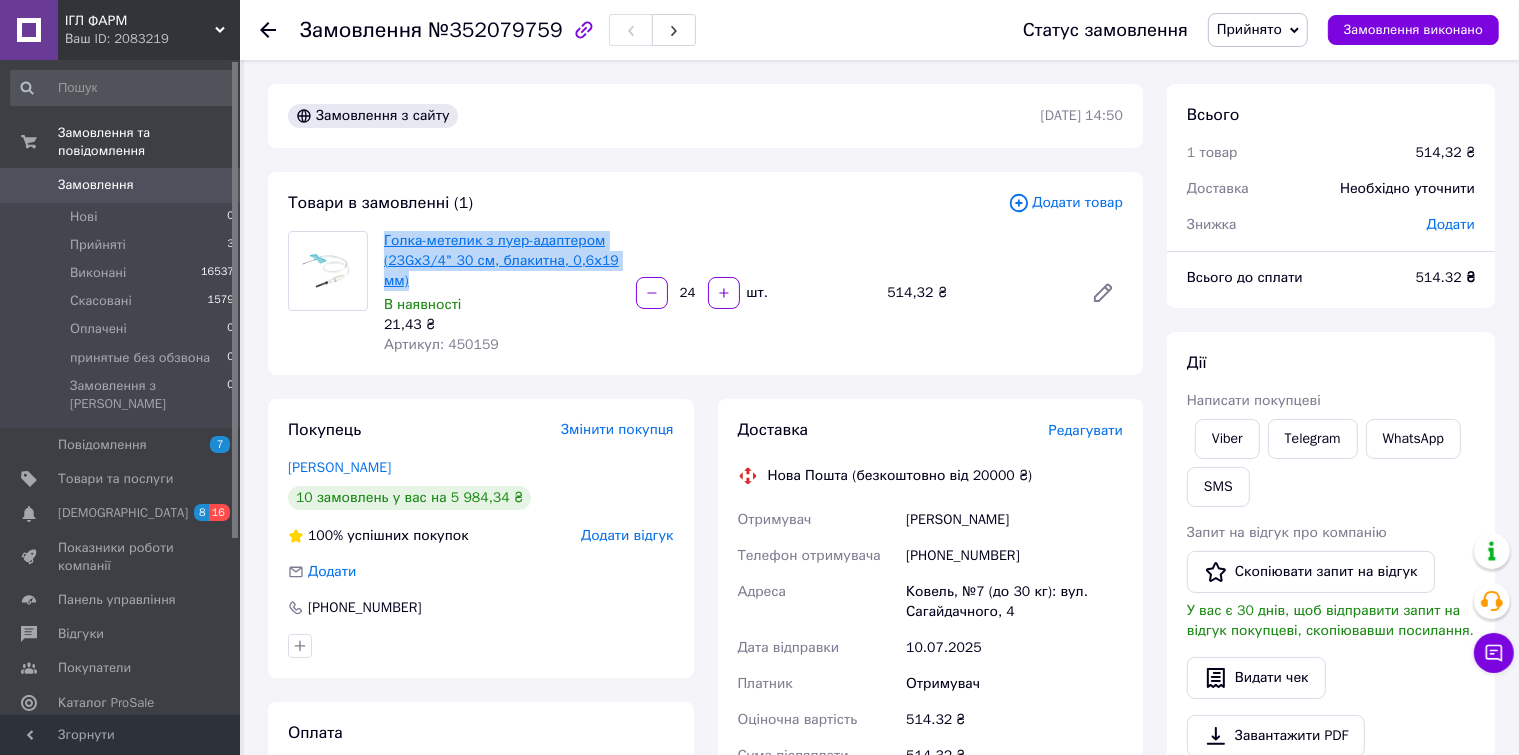 copy on "Голка-метелик з луер-адаптером (23Gх3/4" 30 см, блакитна, 0,6х19 мм)" 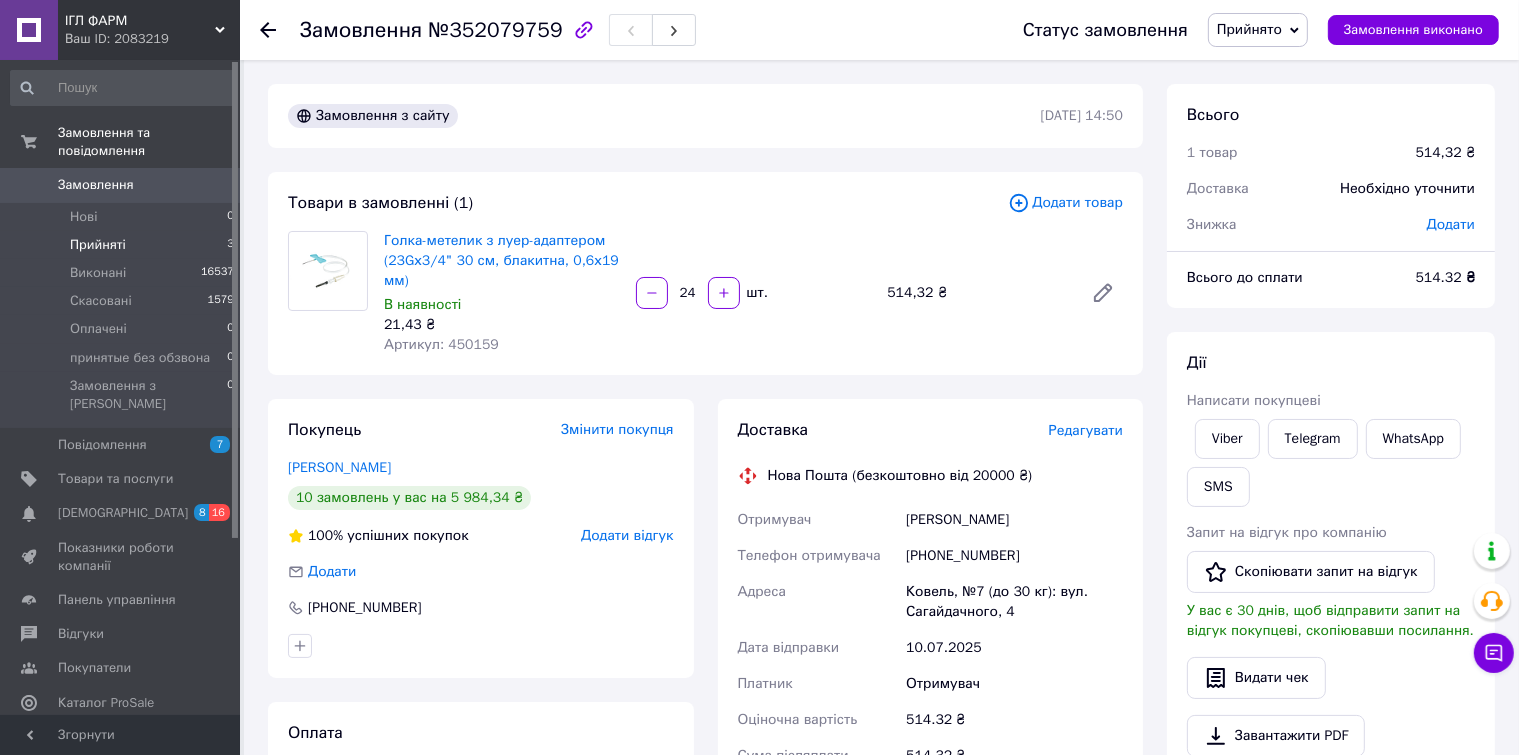 click on "Прийняті 3" at bounding box center [123, 245] 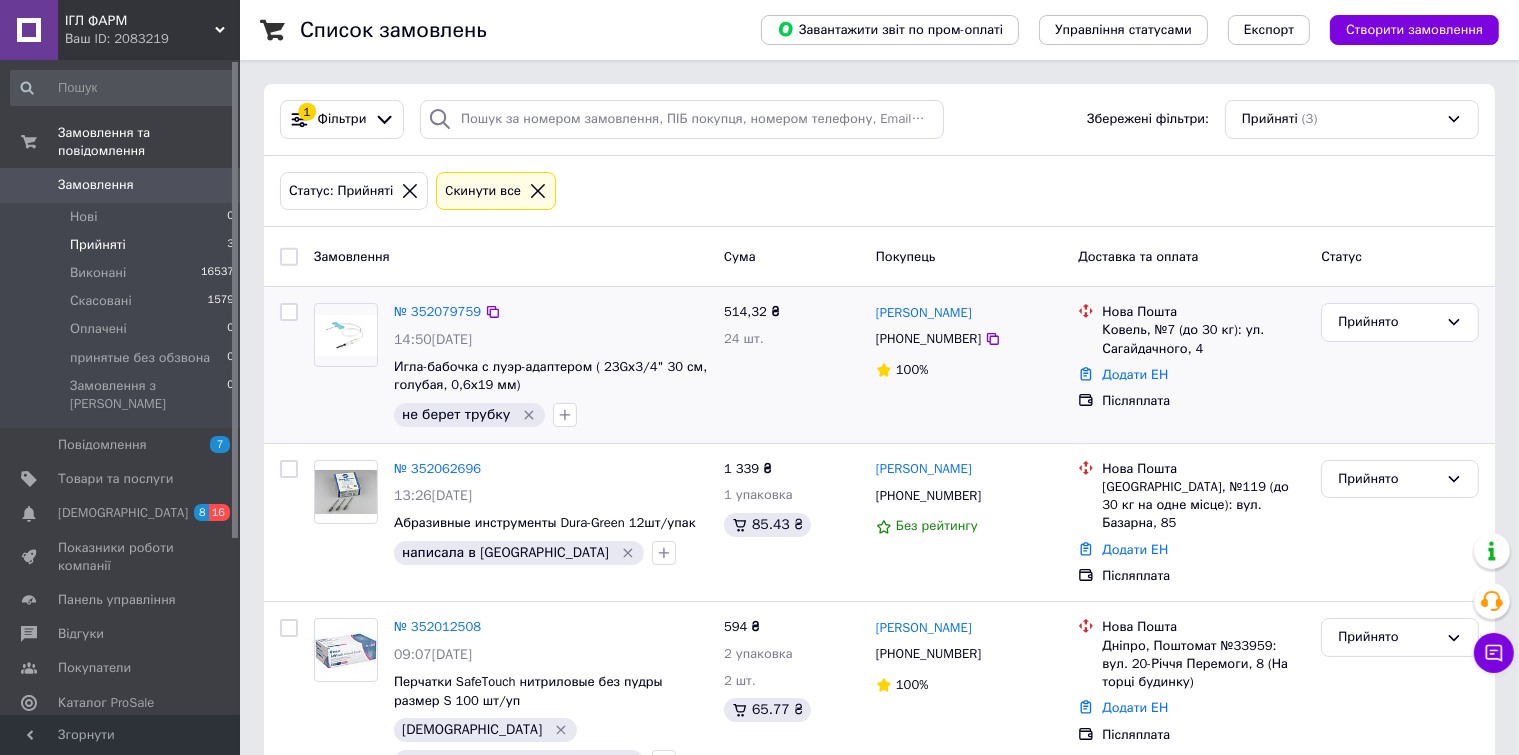 click on "Прийнято" at bounding box center (1400, 365) 